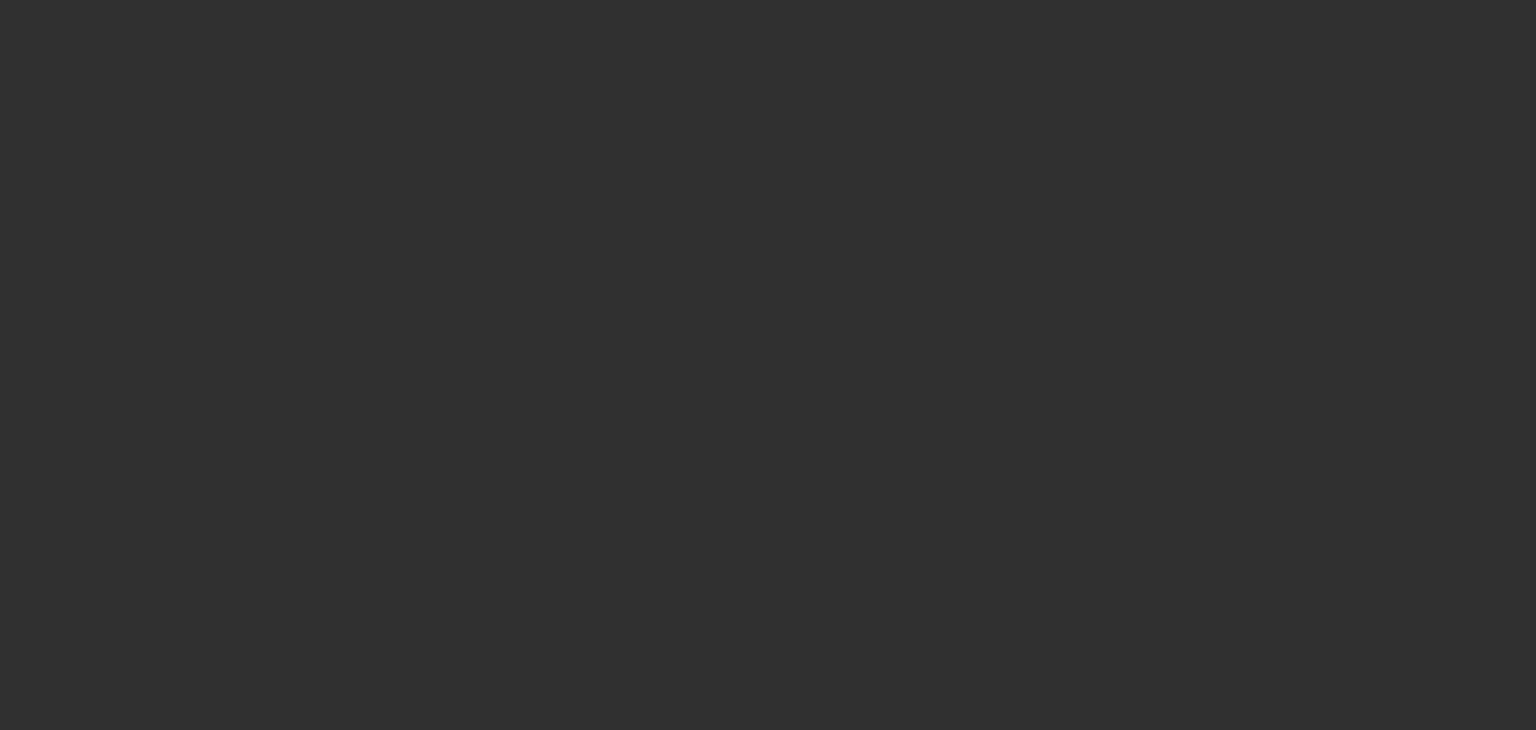 scroll, scrollTop: 0, scrollLeft: 0, axis: both 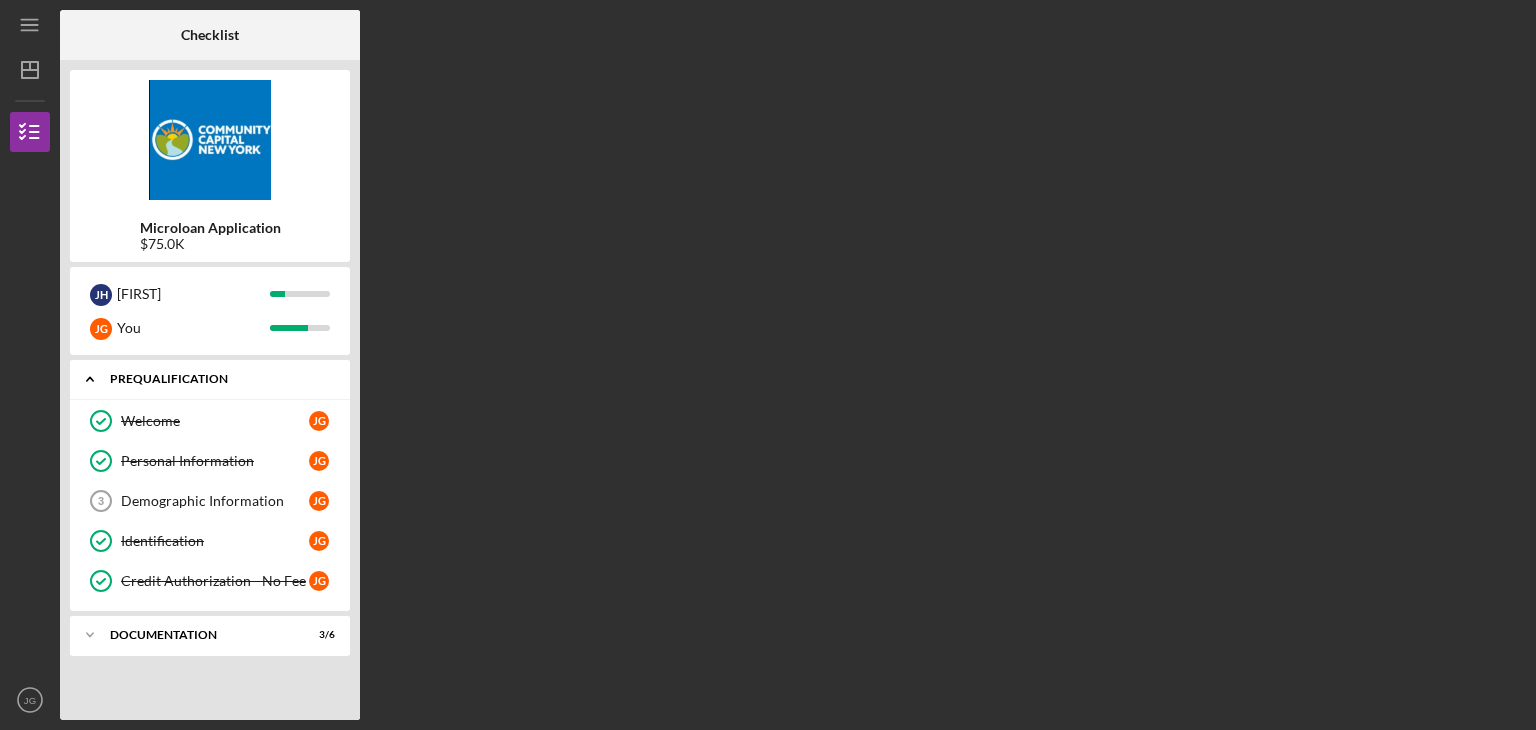 click on "Prequalification" at bounding box center (217, 379) 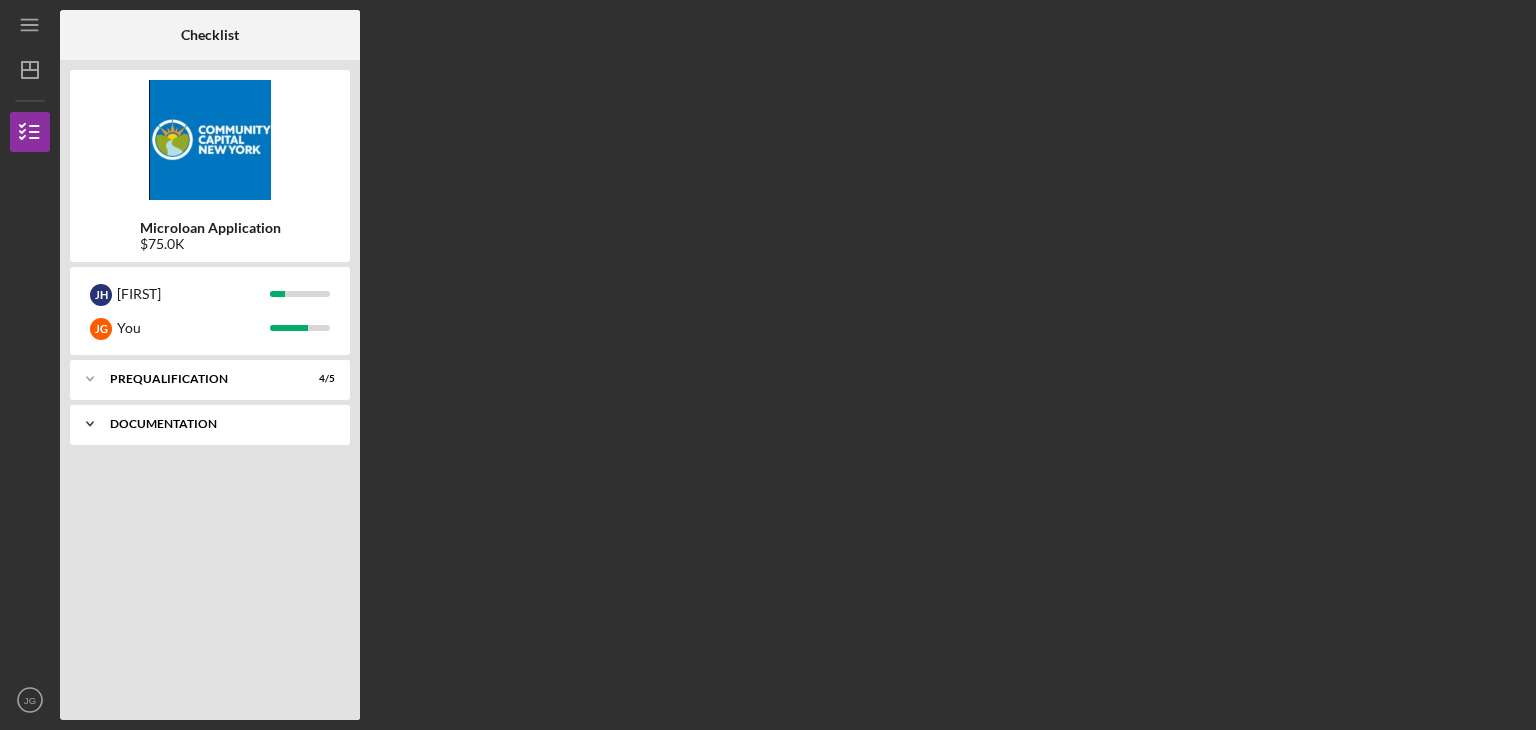 click on "Icon/Expander Documentation 3 / 6" at bounding box center (210, 424) 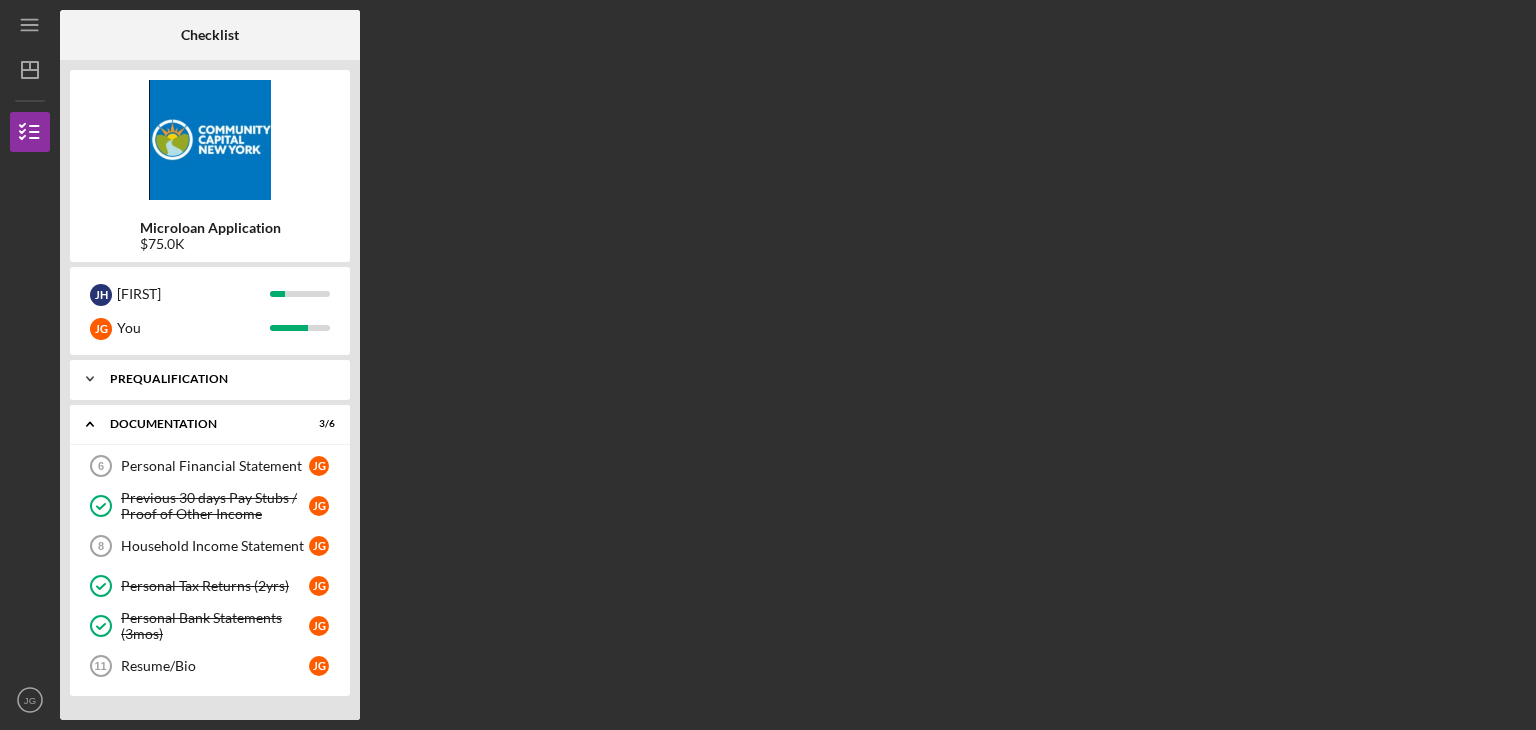 click on "Icon/Expander Prequalification 4 / 5" at bounding box center [210, 379] 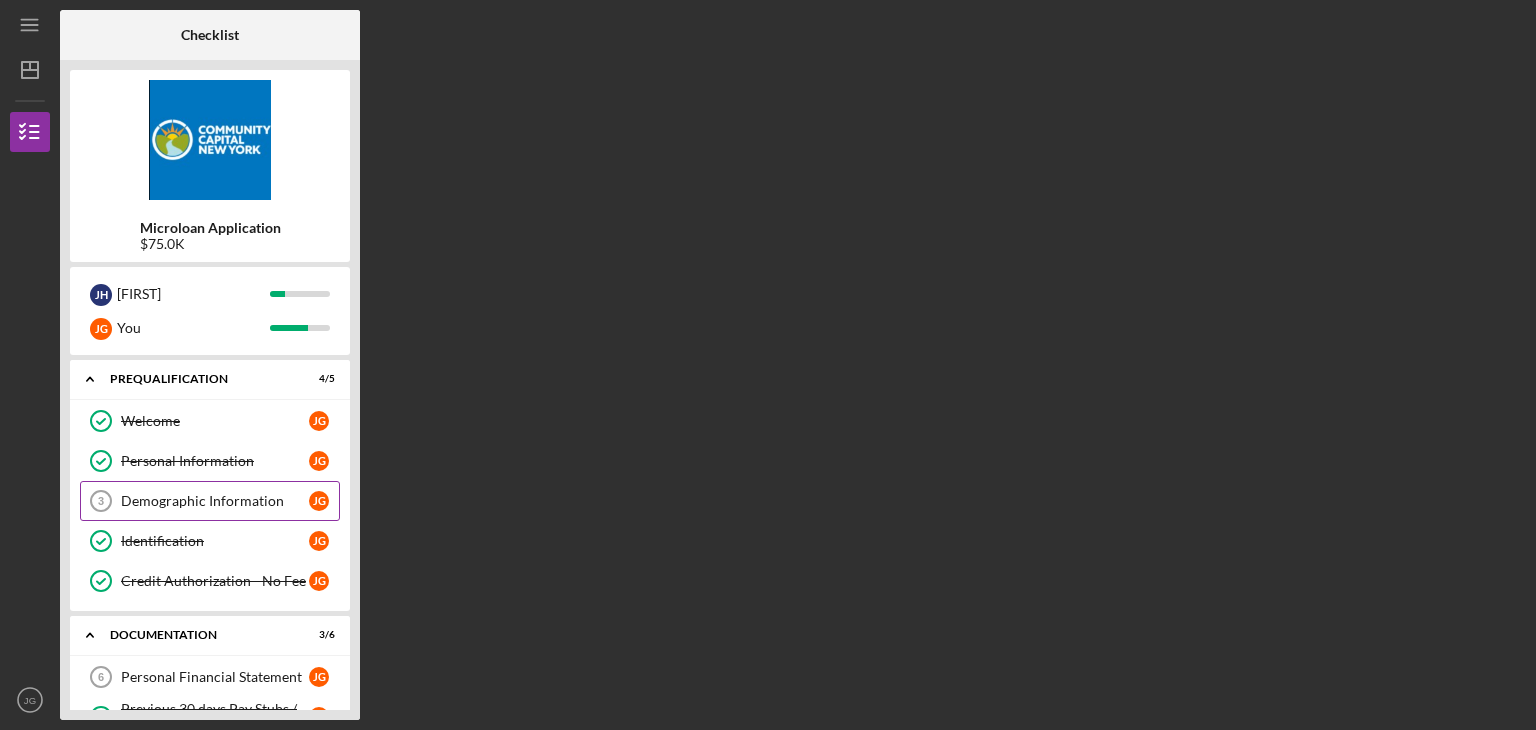 click on "Demographic Information" at bounding box center [215, 501] 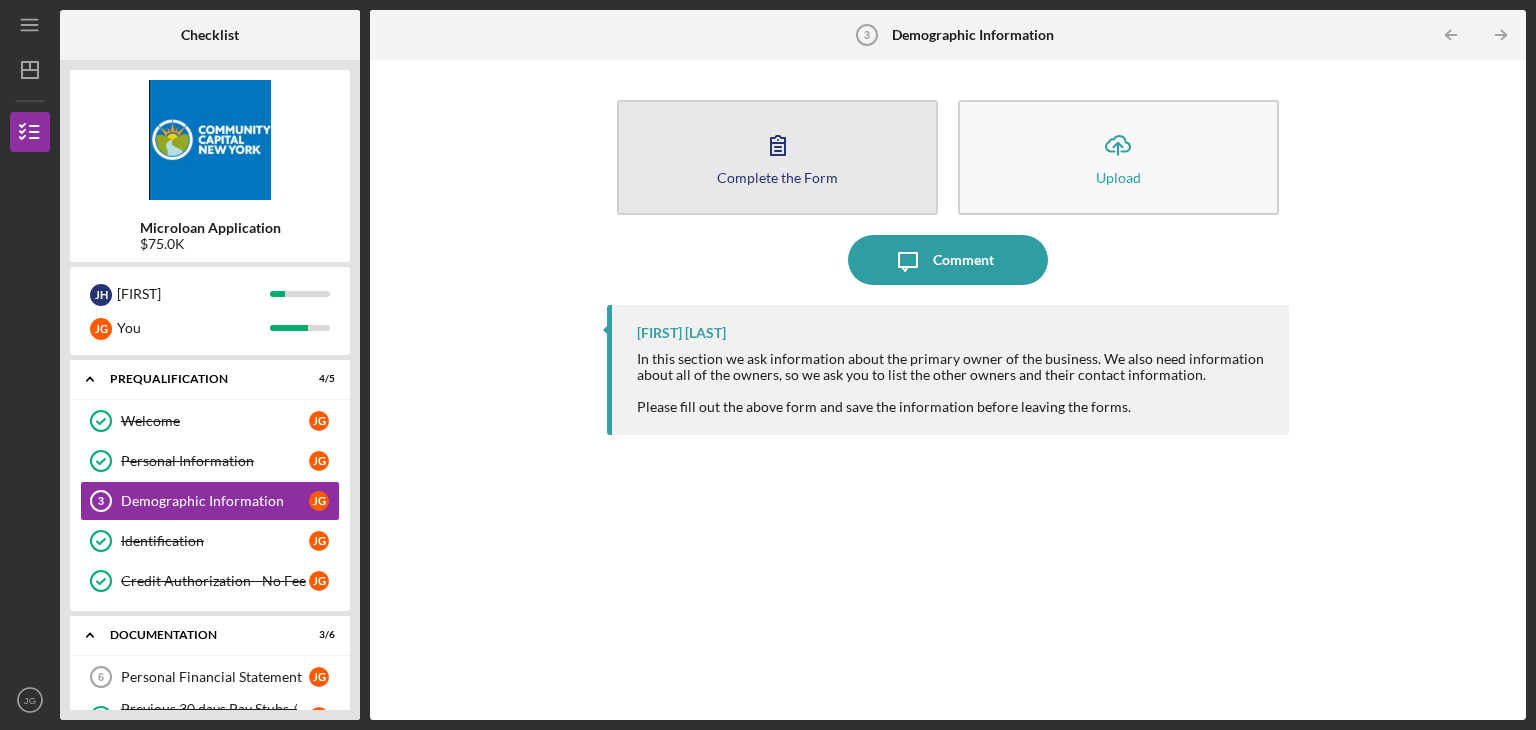 click 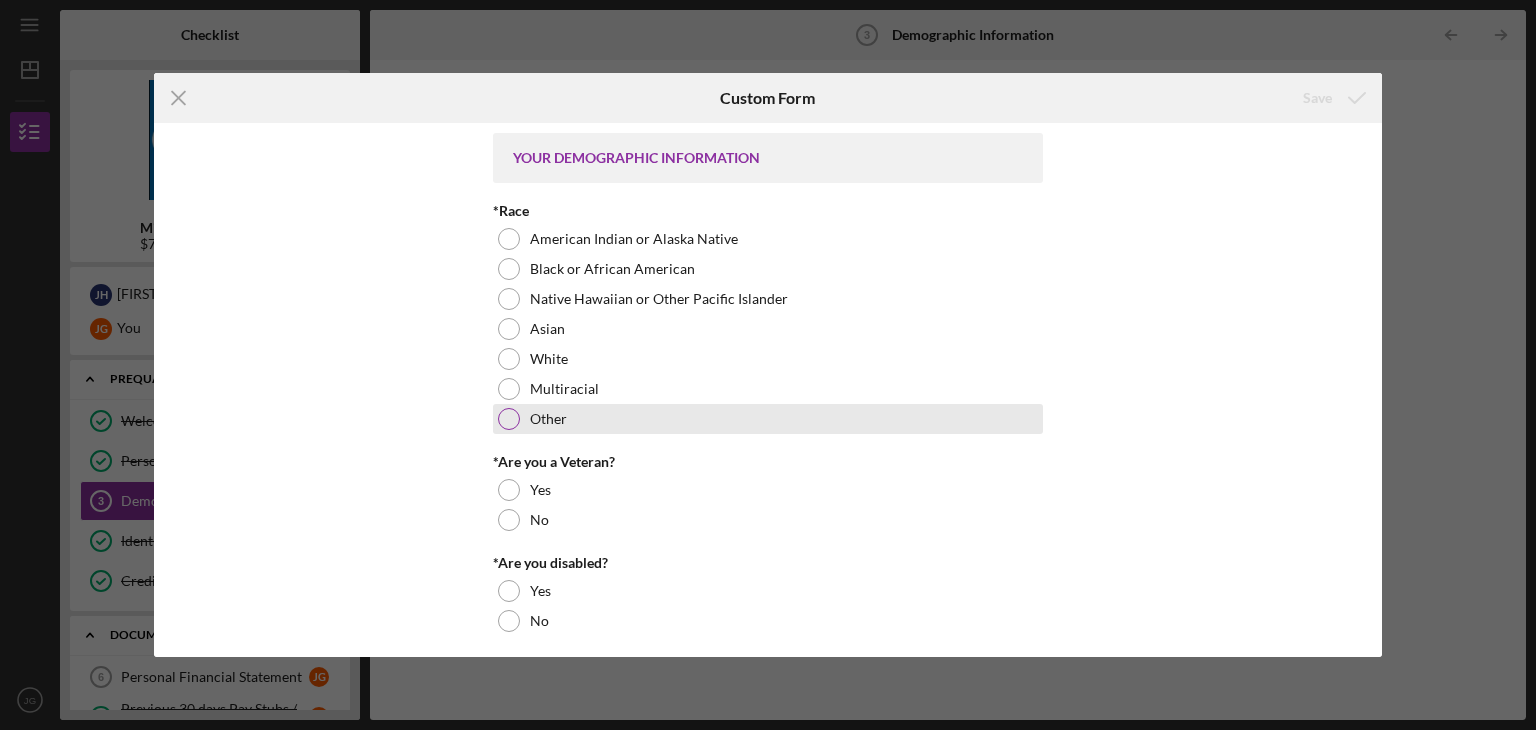 click at bounding box center (509, 419) 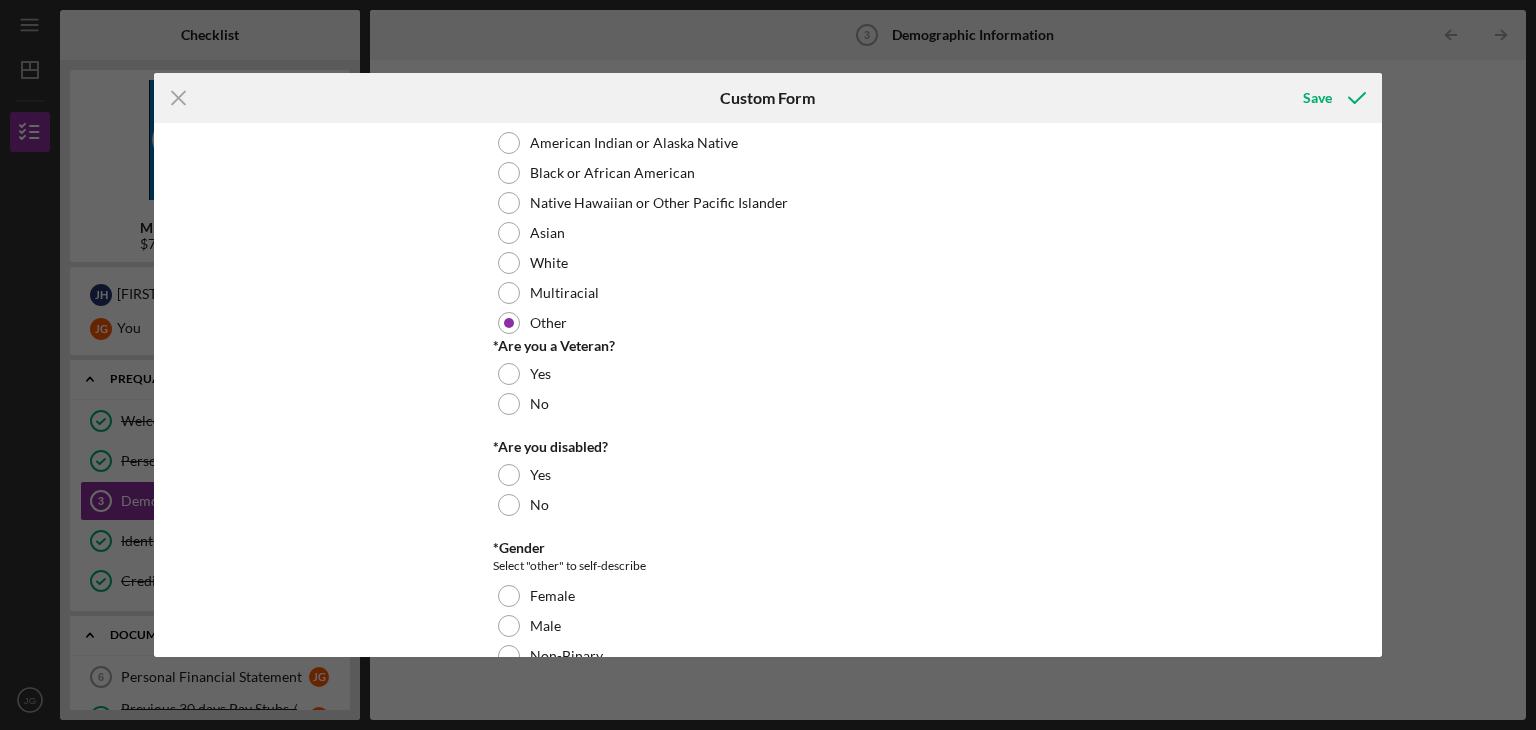 scroll, scrollTop: 100, scrollLeft: 0, axis: vertical 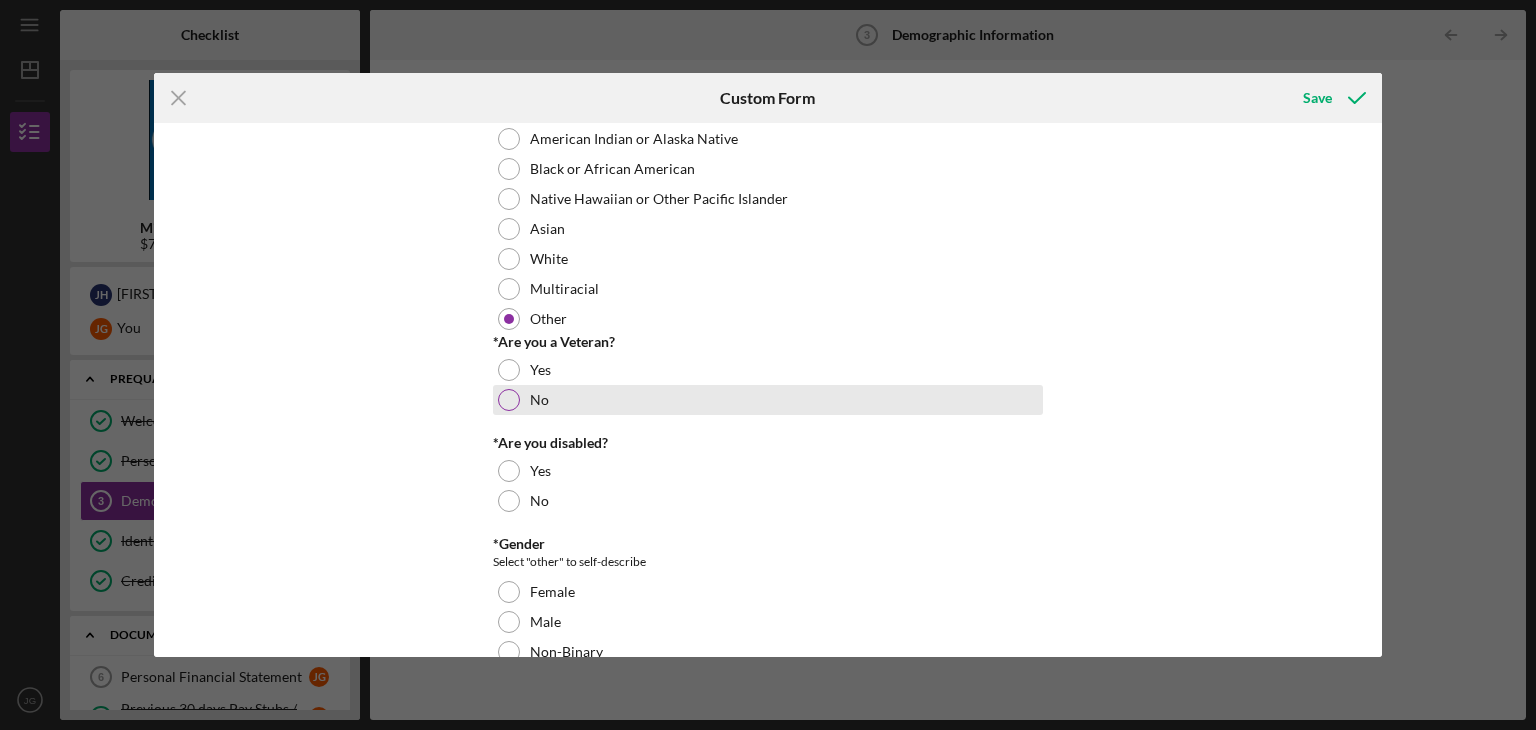 click at bounding box center [509, 400] 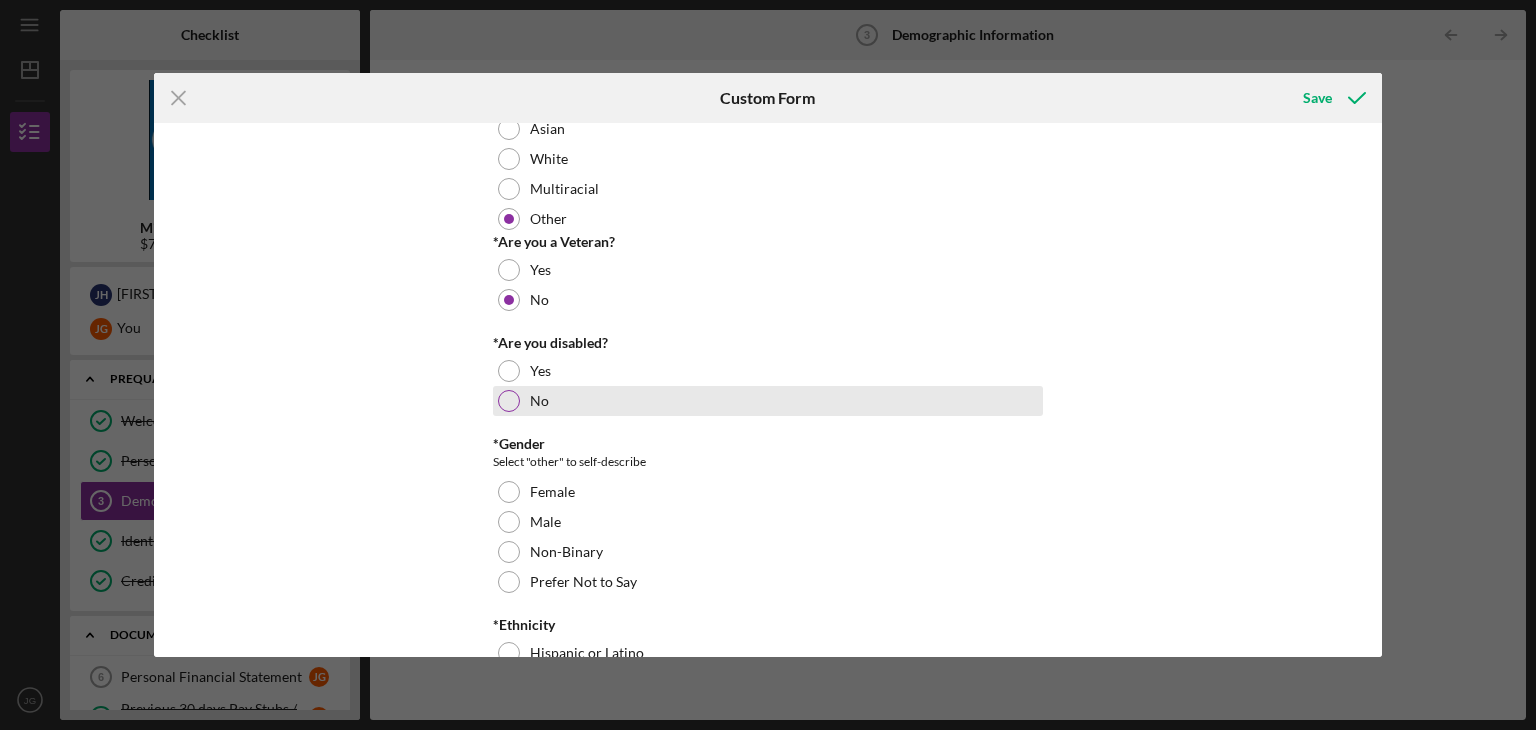 click on "No" at bounding box center [768, 401] 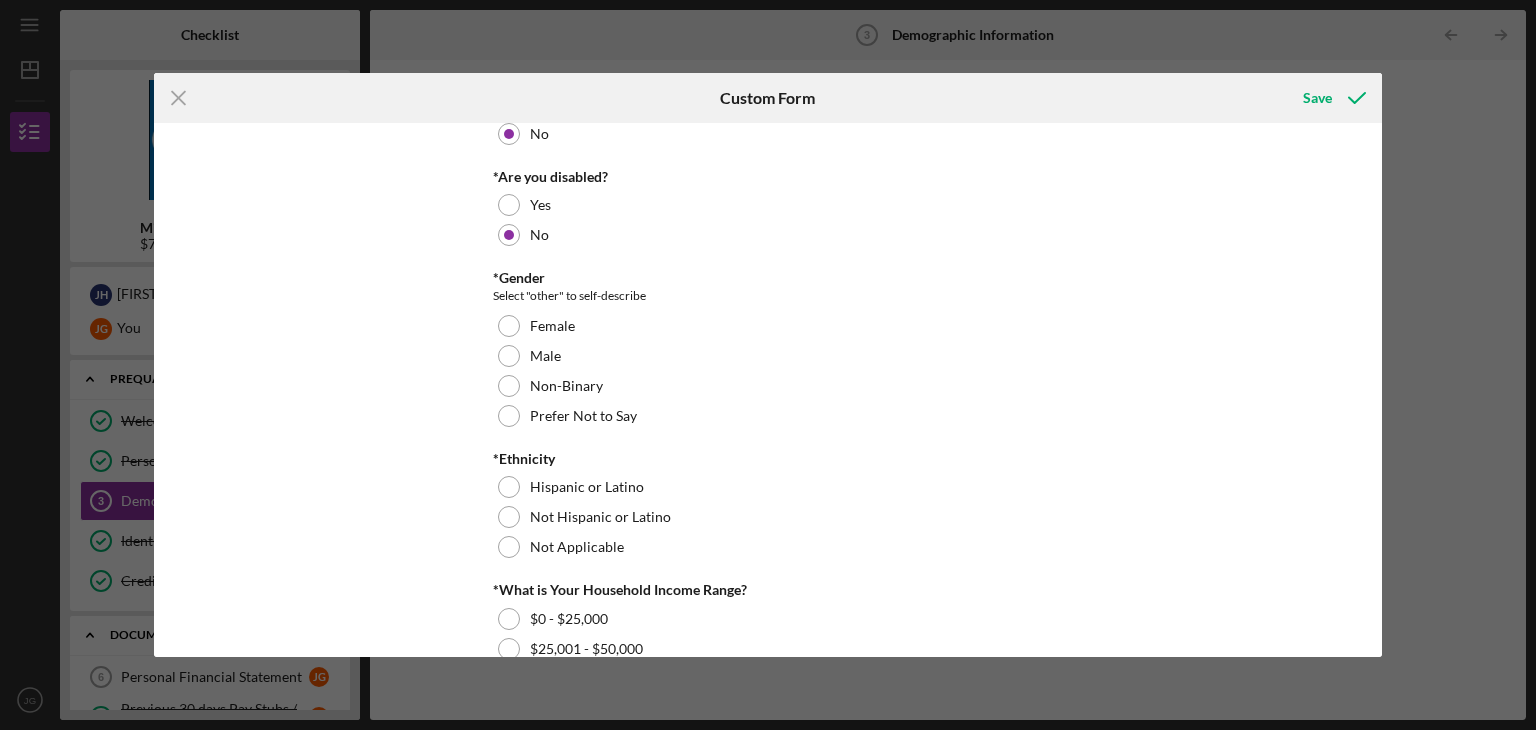 scroll, scrollTop: 400, scrollLeft: 0, axis: vertical 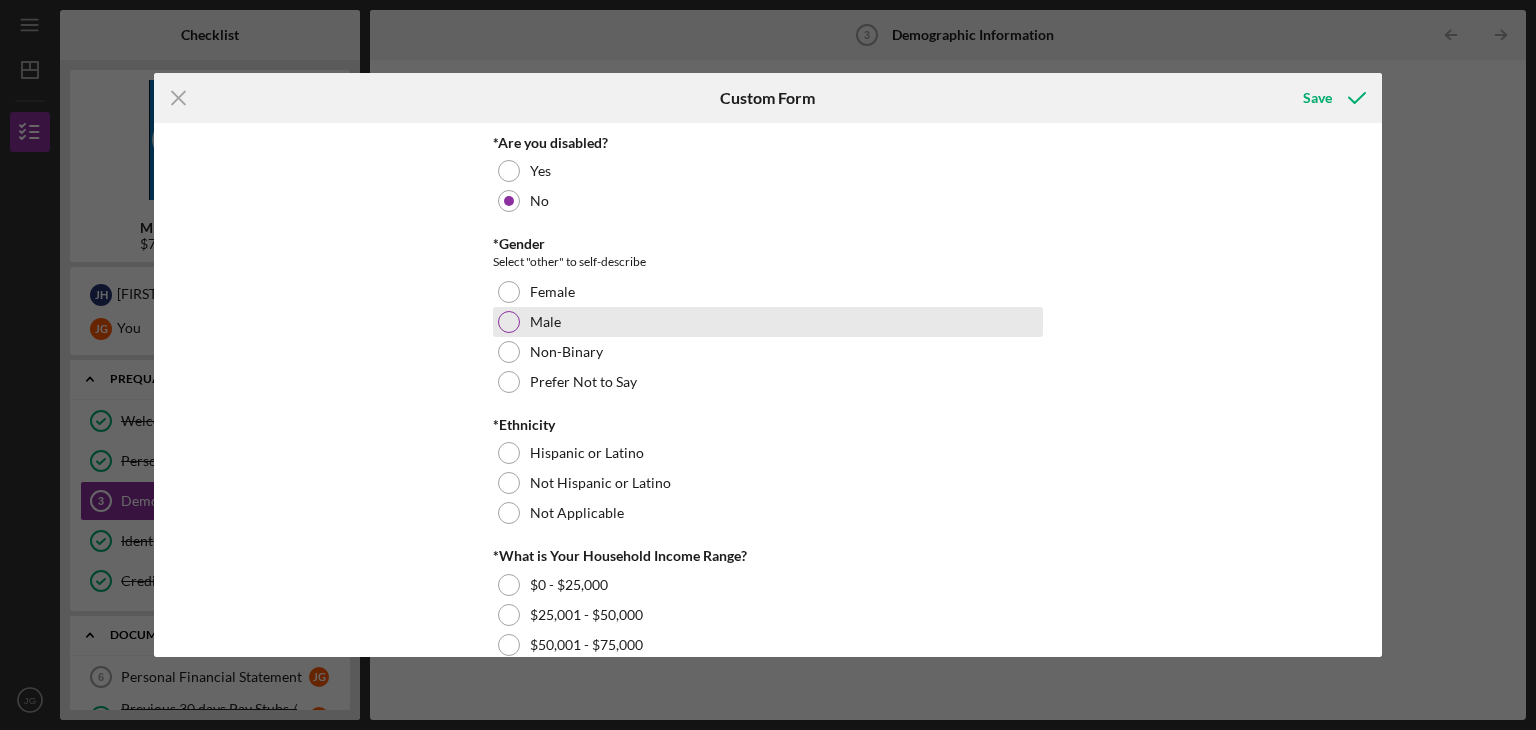 click at bounding box center [509, 322] 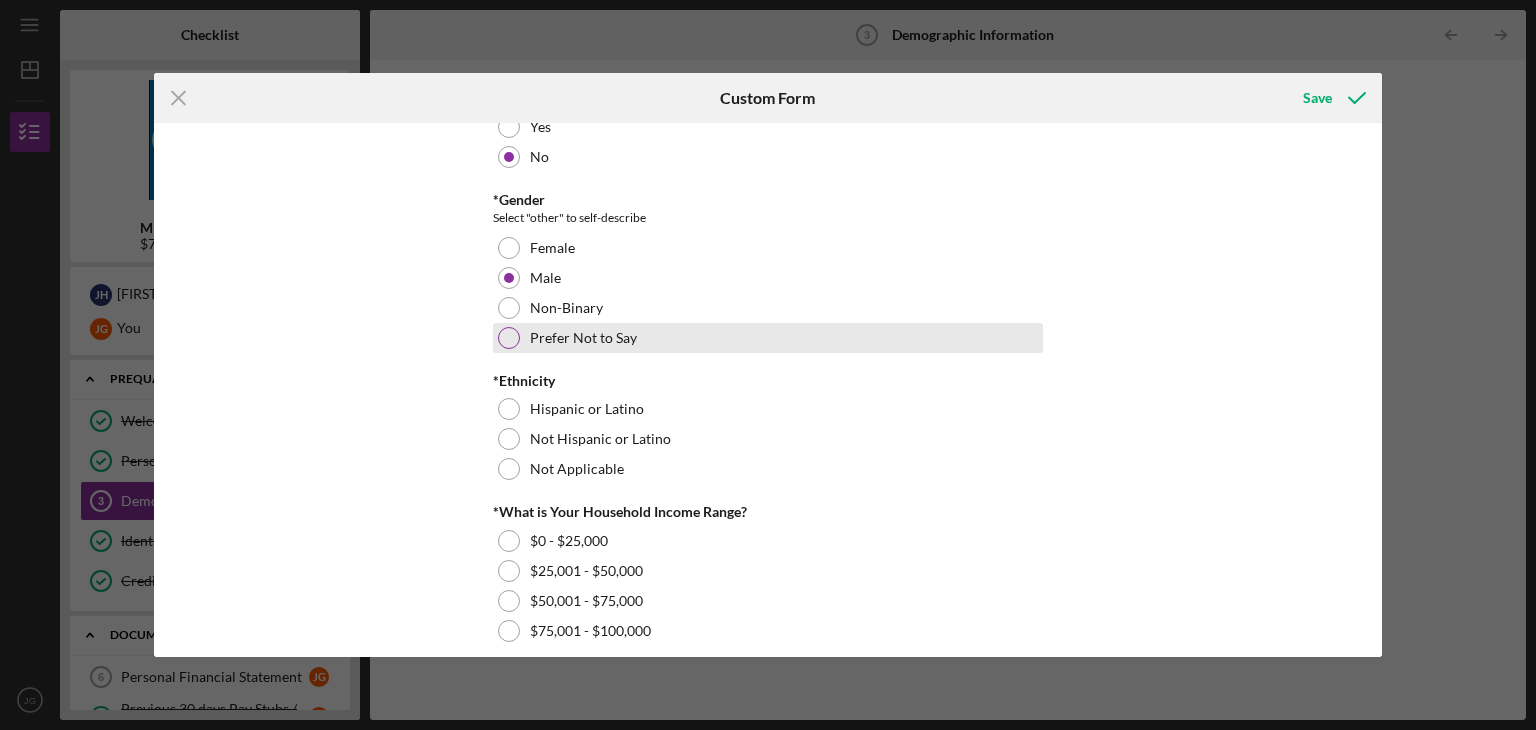 scroll, scrollTop: 500, scrollLeft: 0, axis: vertical 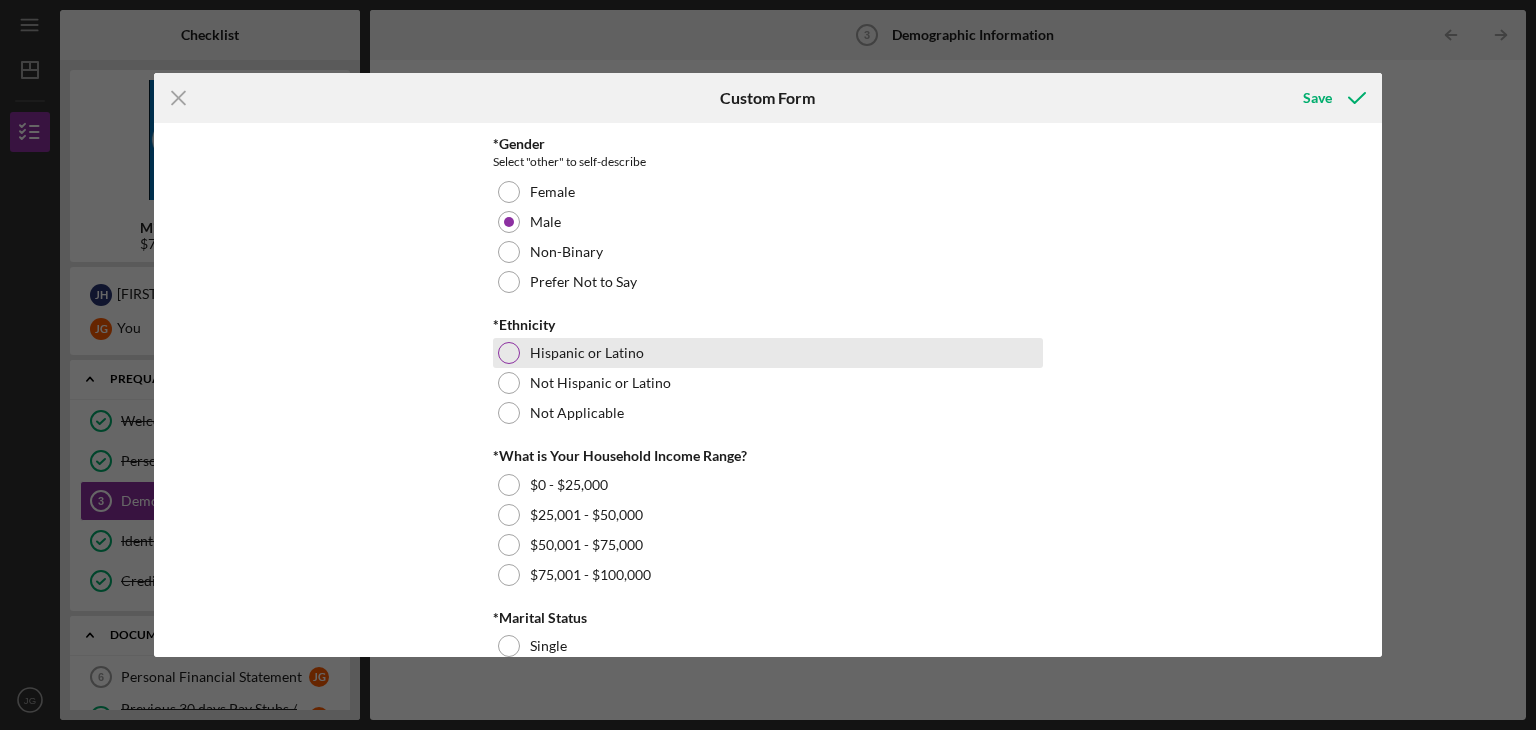 click at bounding box center (509, 353) 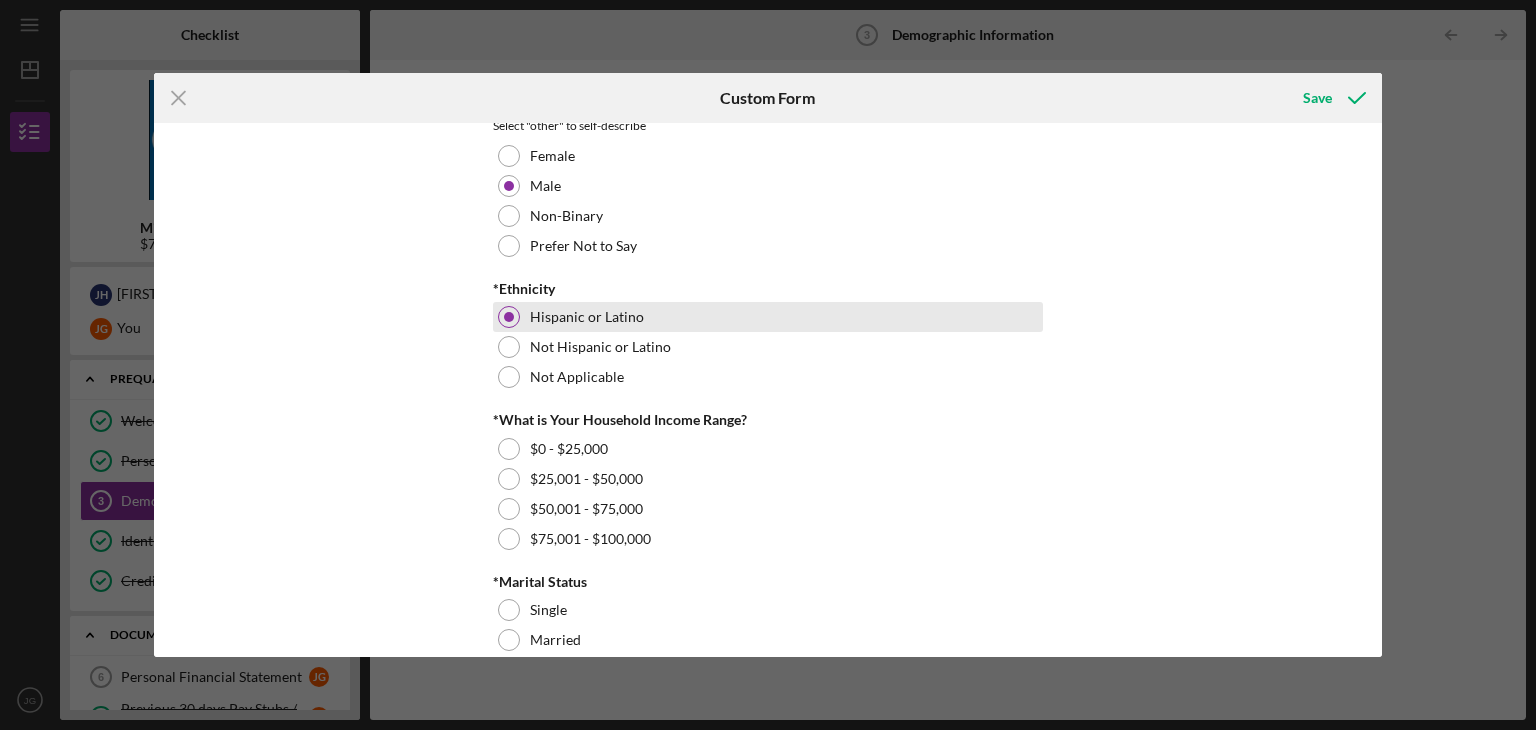 scroll, scrollTop: 600, scrollLeft: 0, axis: vertical 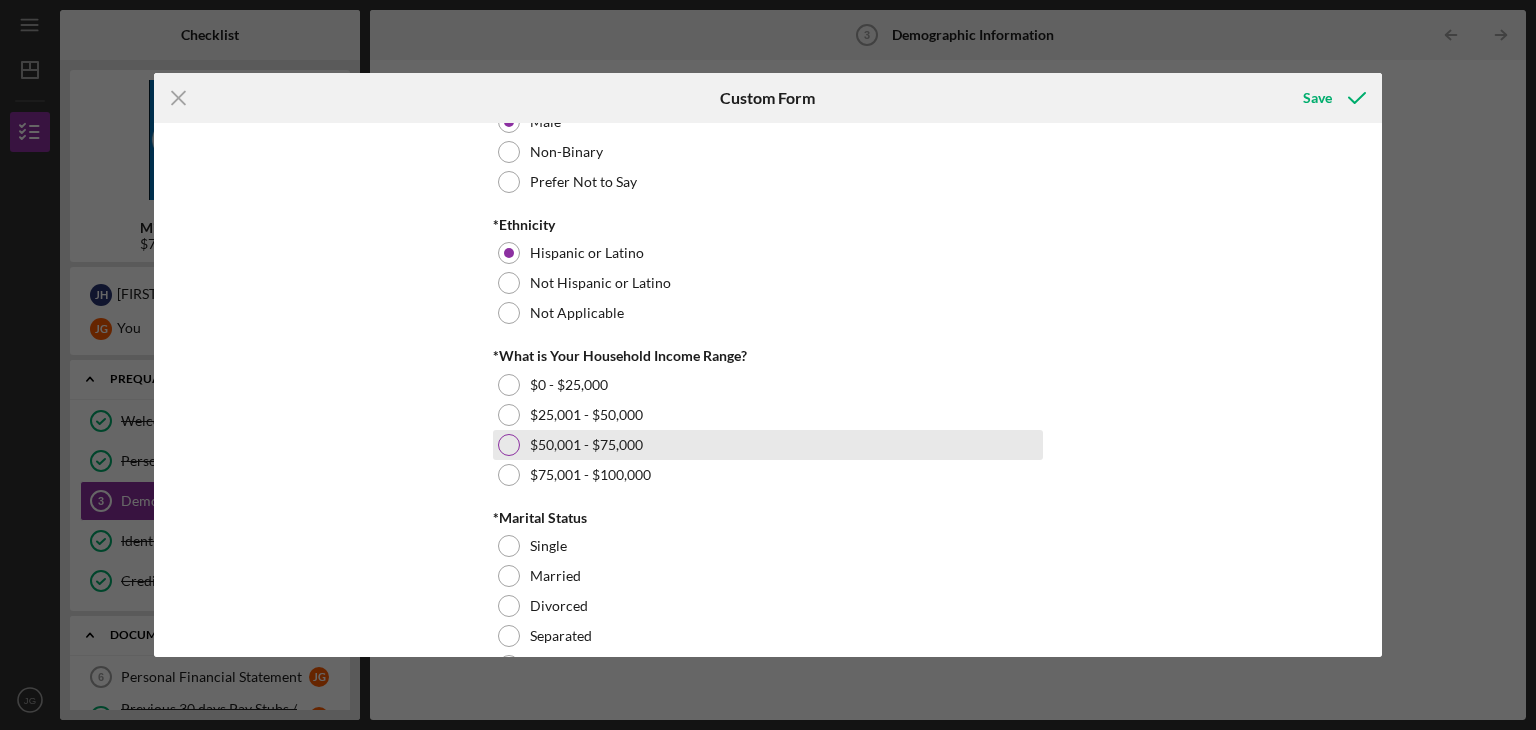 click at bounding box center [509, 445] 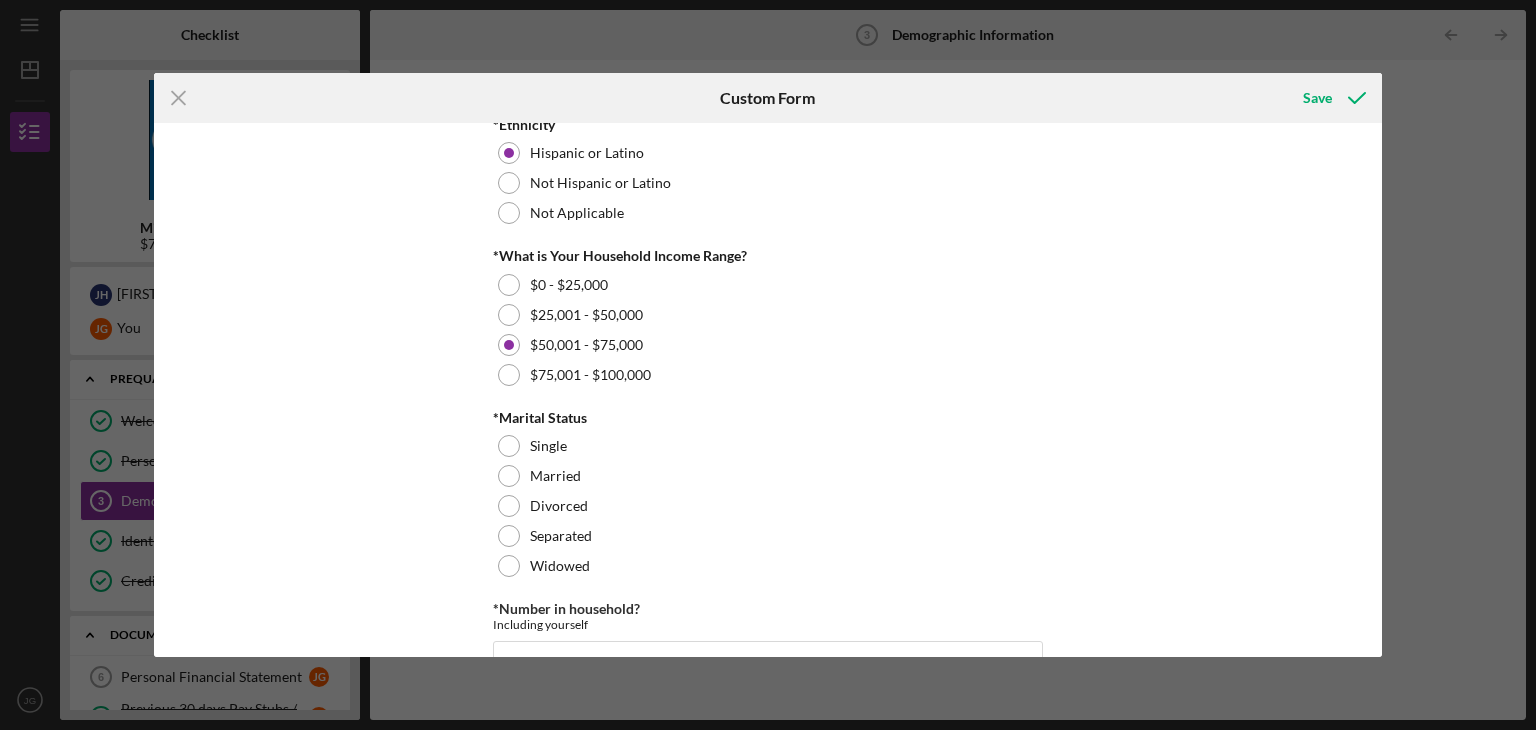 scroll, scrollTop: 800, scrollLeft: 0, axis: vertical 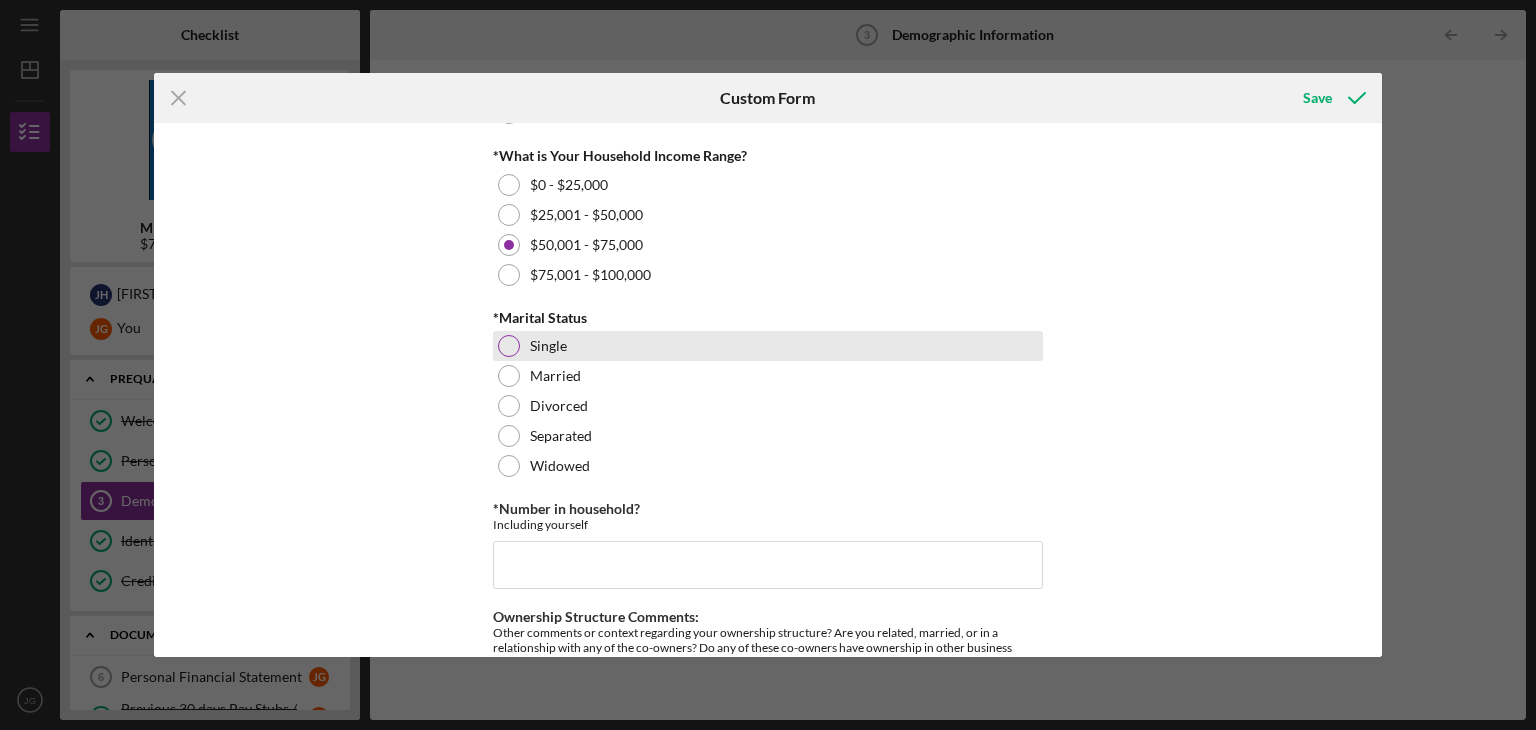 click at bounding box center (509, 346) 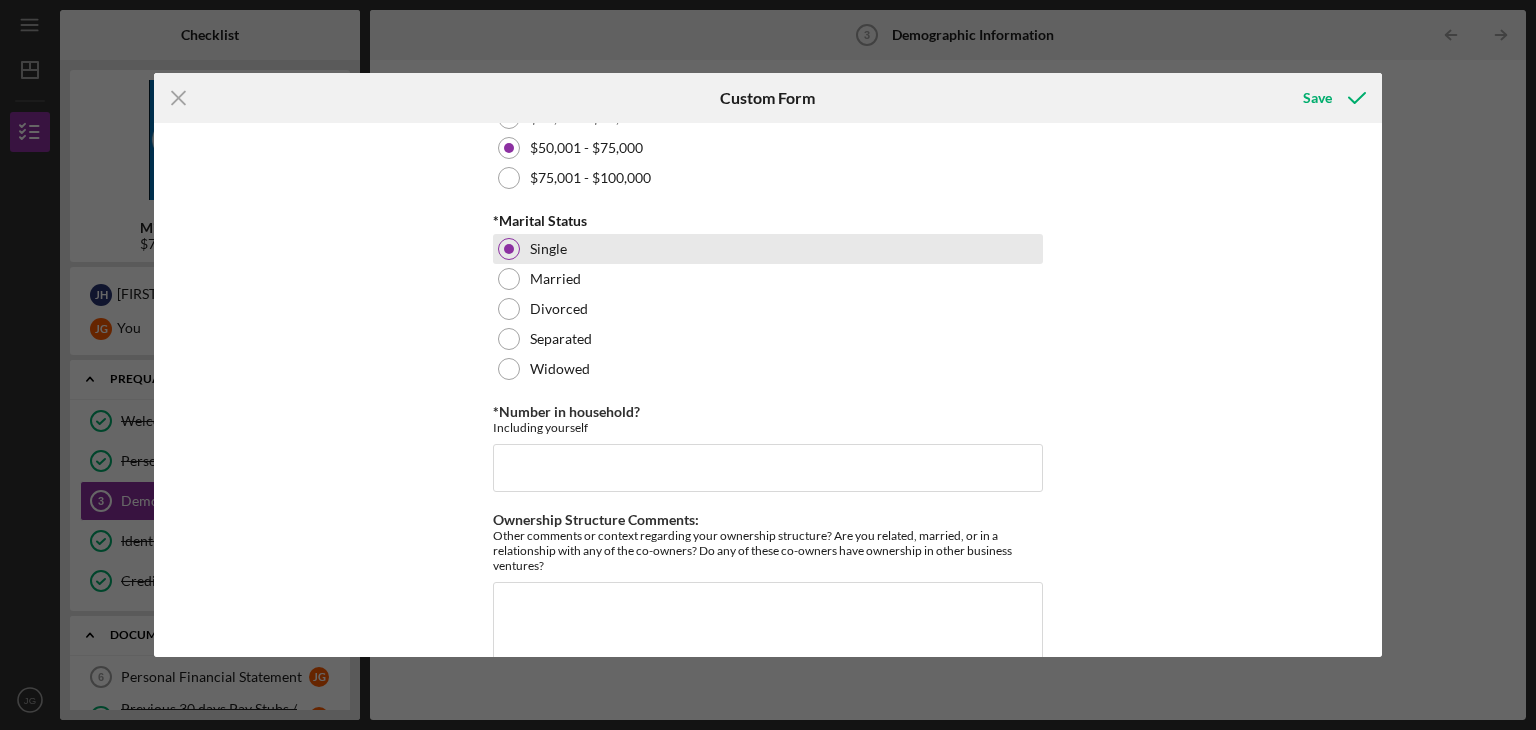 scroll, scrollTop: 900, scrollLeft: 0, axis: vertical 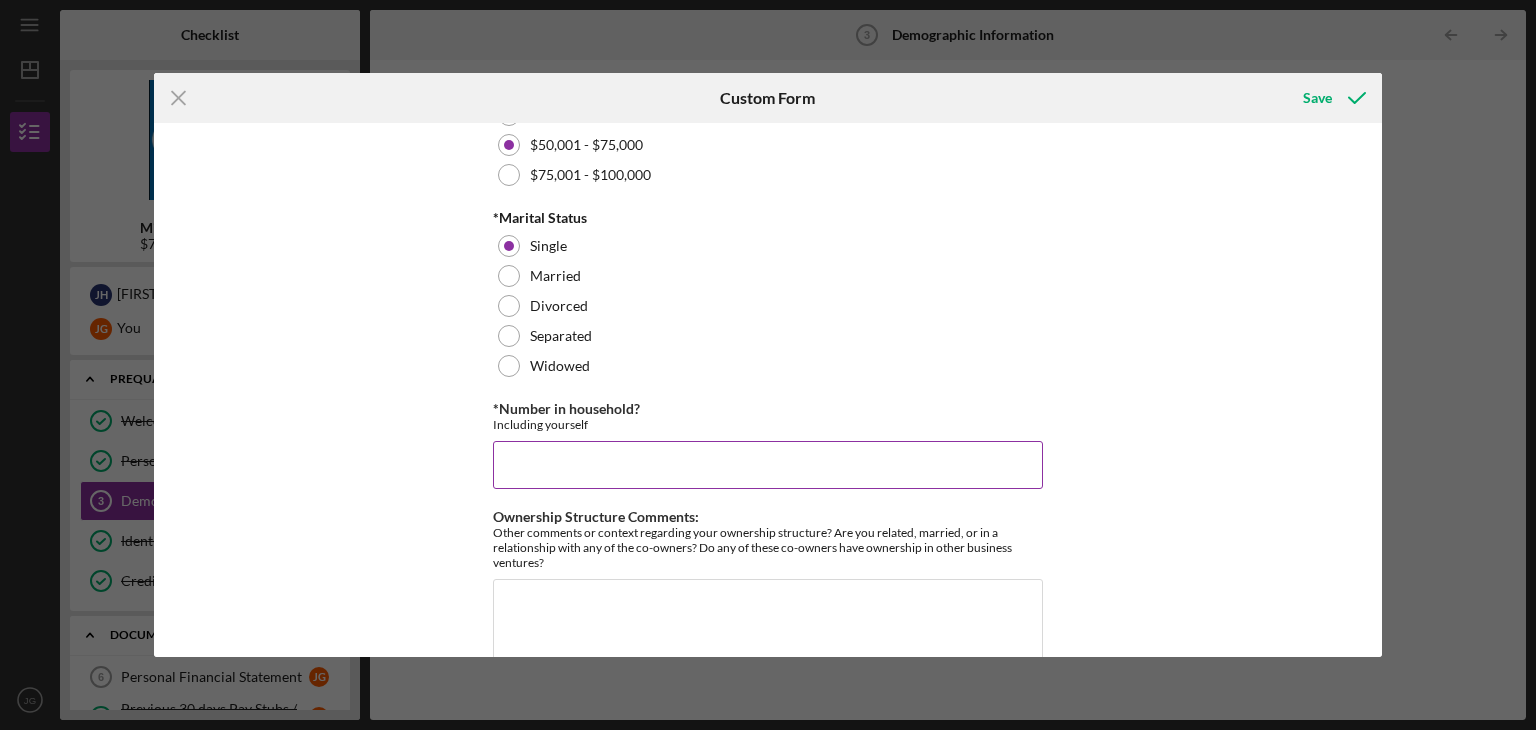 click on "*Number in household?" at bounding box center (768, 465) 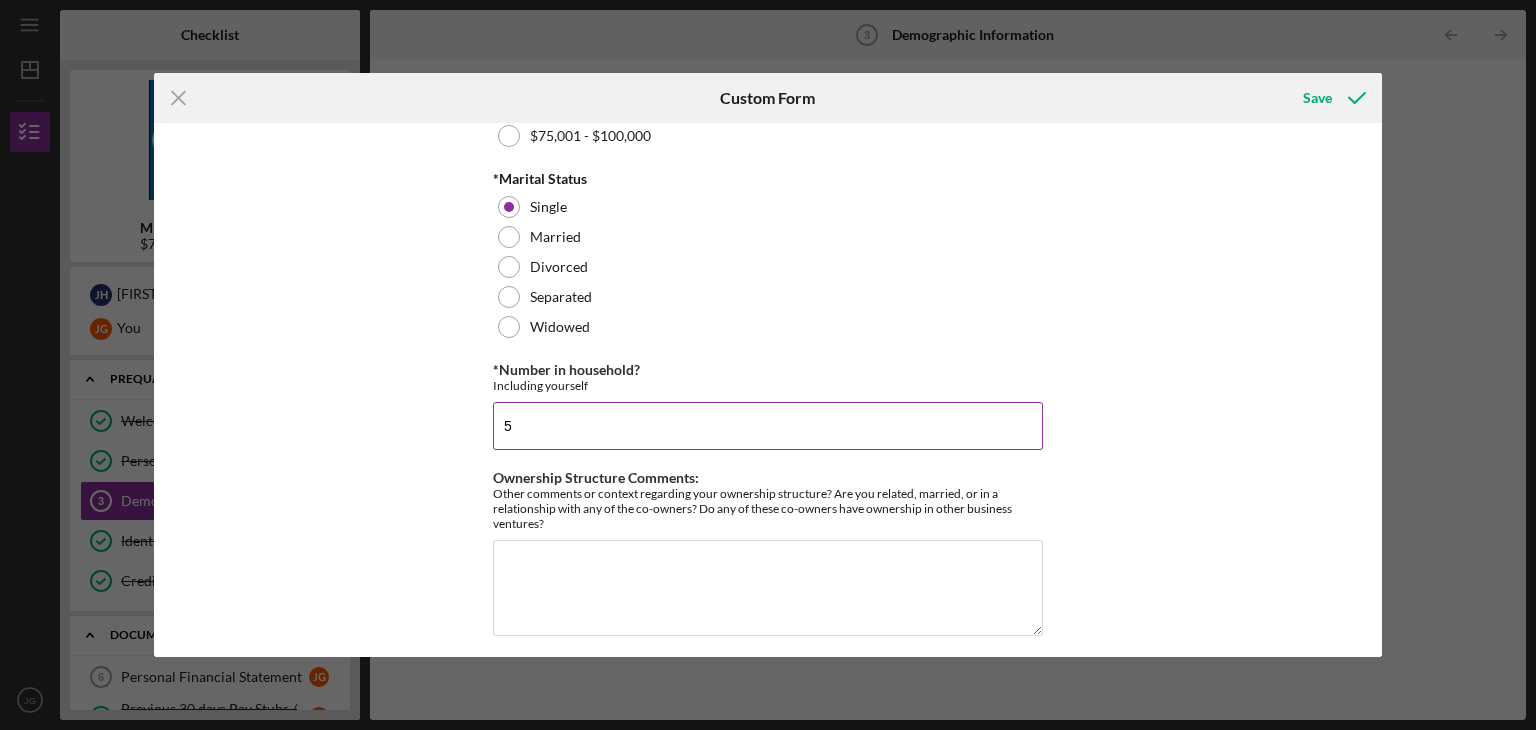 scroll, scrollTop: 951, scrollLeft: 0, axis: vertical 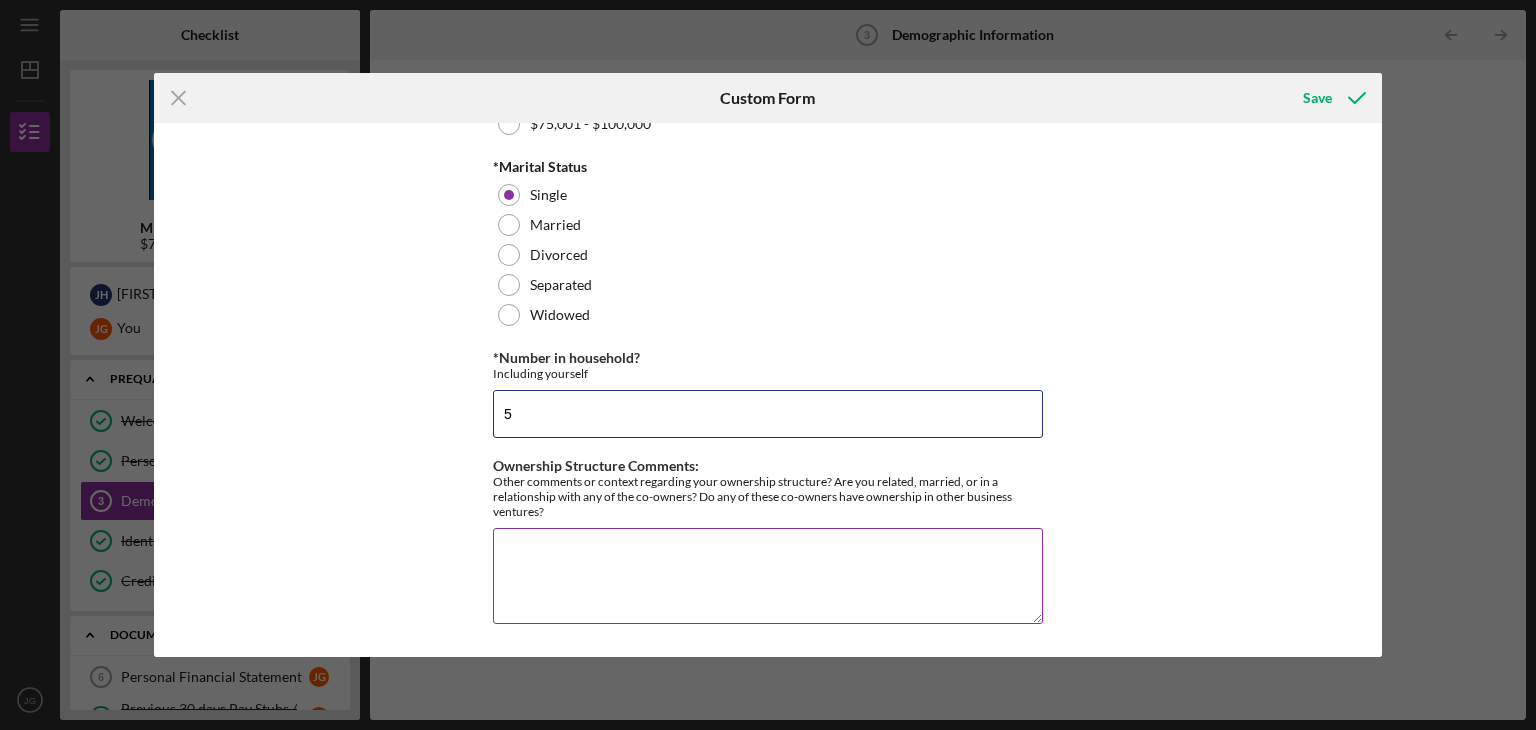 type on "5" 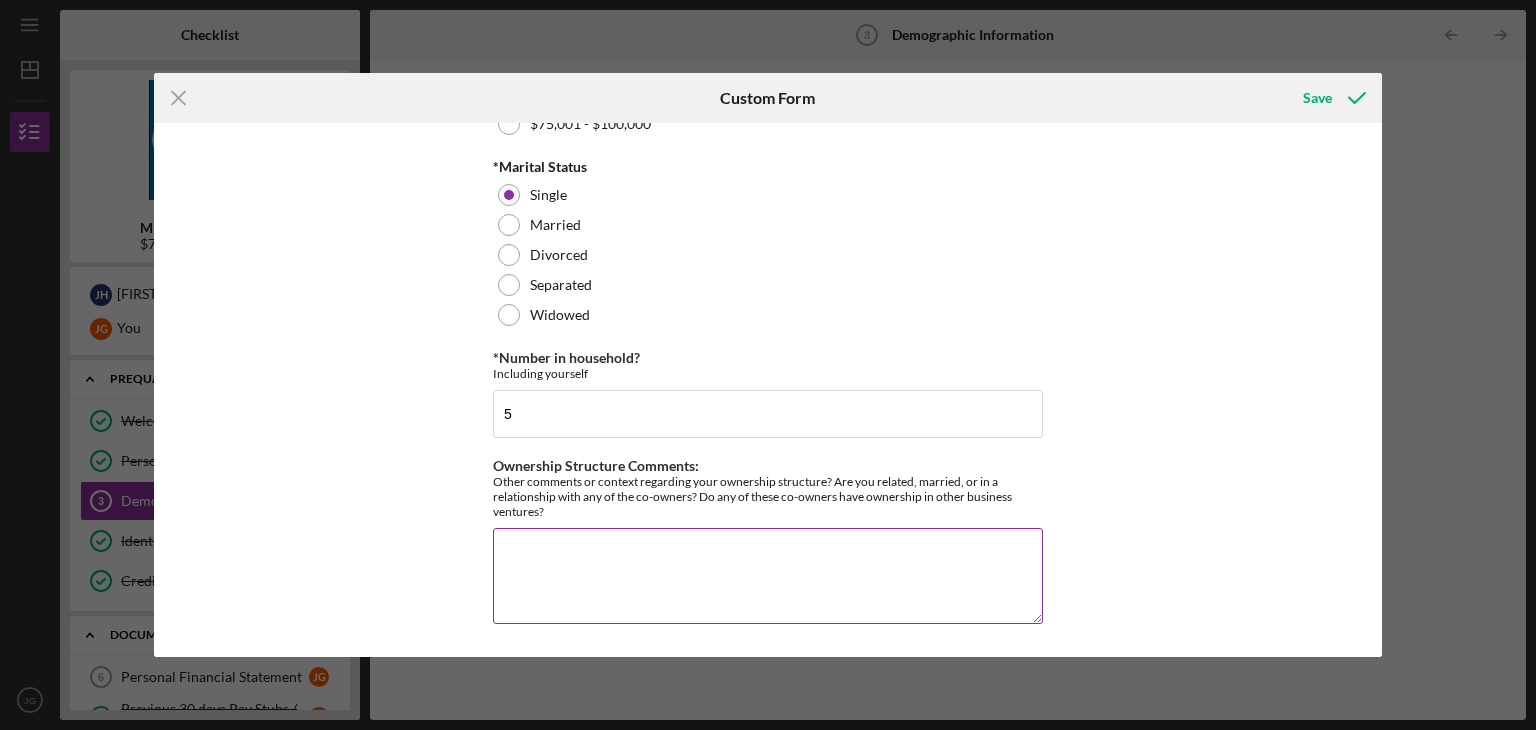 click on "Ownership Structure Comments:" at bounding box center [768, 576] 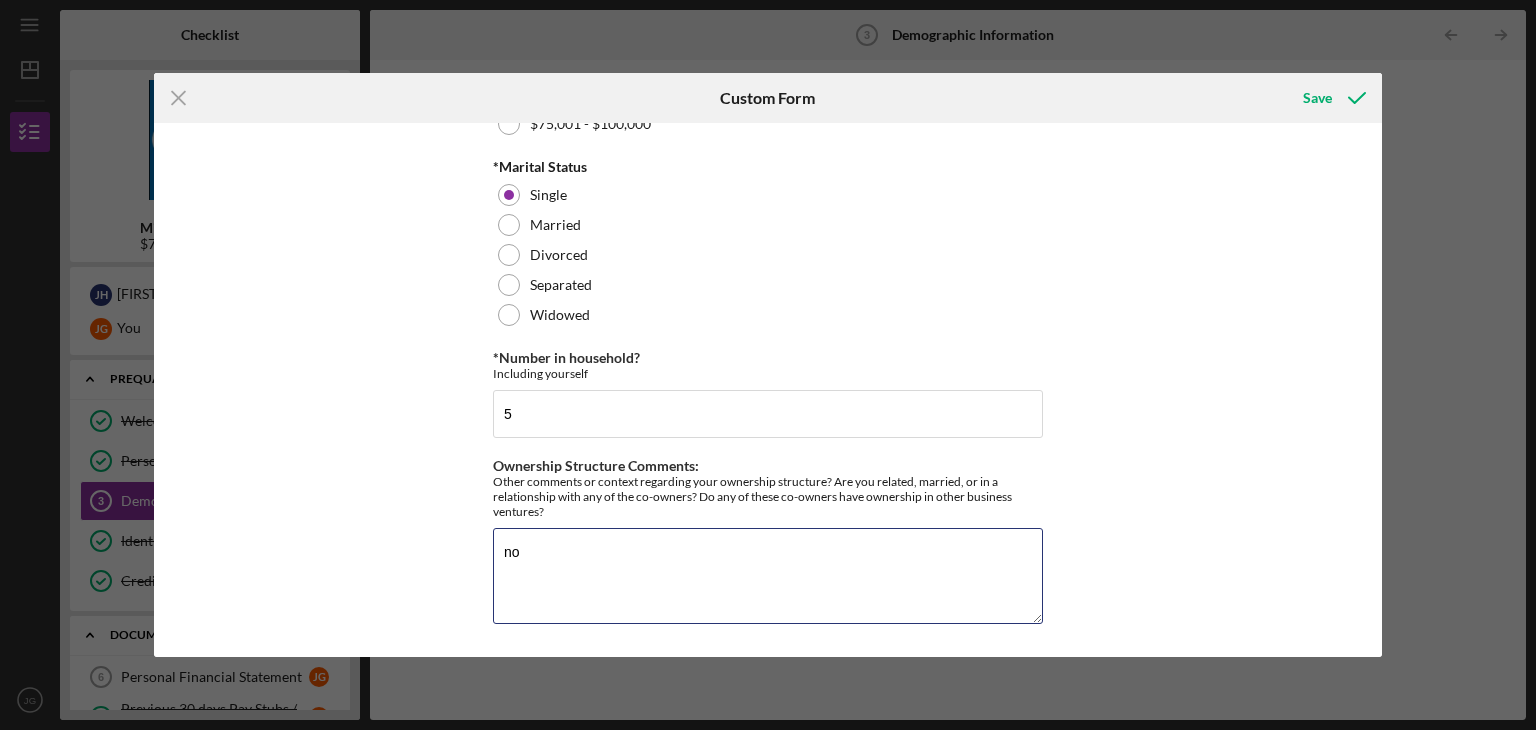 type on "no" 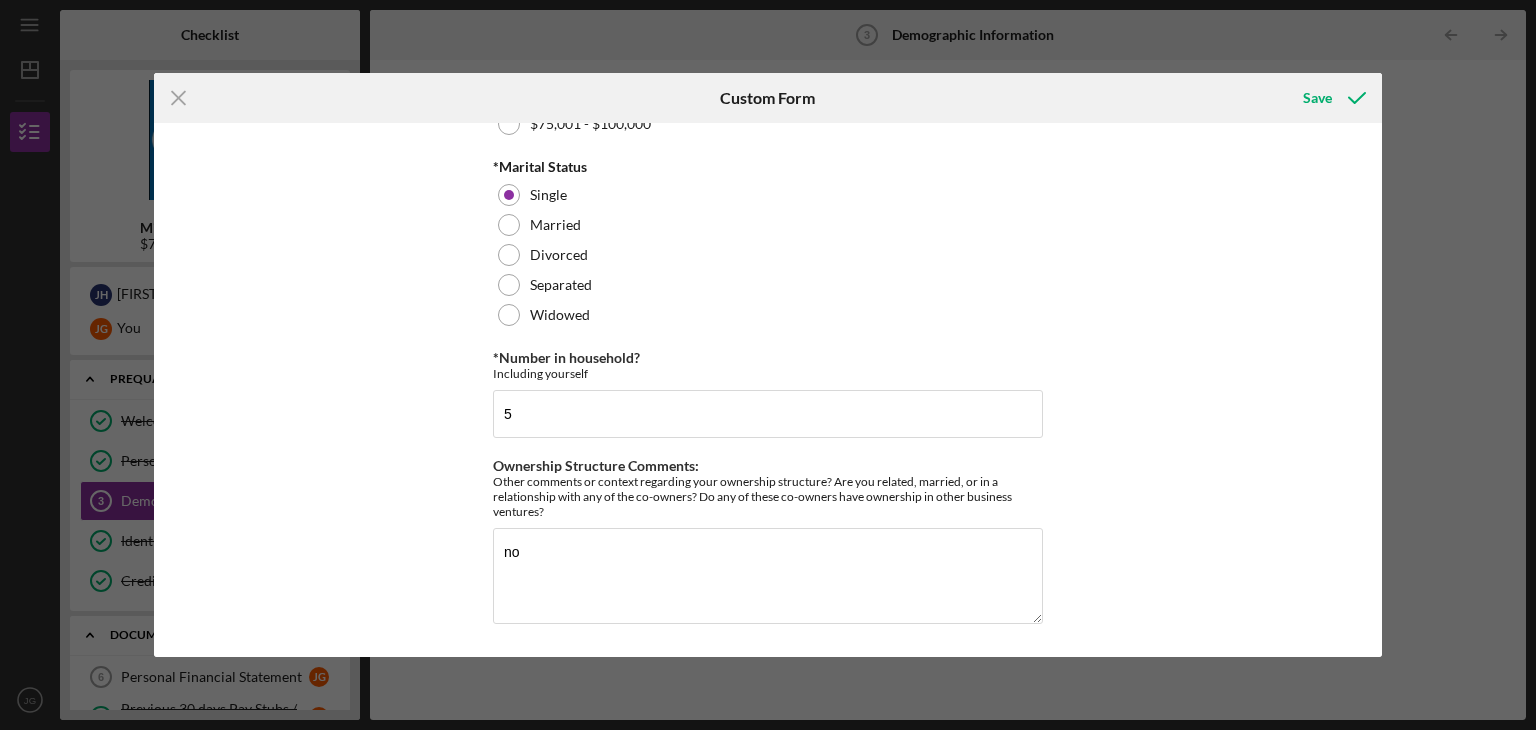click on "YOUR DEMOGRAPHIC INFORMATION *Race American Indian or Alaska Native Black or African American Native Hawaiian or Other Pacific Islander Asian White Multiracial Other *Are you a Veteran? Yes No *Are you disabled? Yes No *Gender Select "other" to self-describe Female Male Non-Binary Prefer Not to Say *Ethnicity Hispanic or Latino Not Hispanic or Latino Not Applicable *What is Your Household Income Range? $0 - $25,000 $25,001 - $50,000 $50,001 - $75,000 $75,001 - $100,000 *Marital Status Single Married Divorced Separated Widowed *Number in household? Including yourself 5  Ownership Structure Comments: Other comments or context regarding your ownership structure? Are you related, married, or in a relationship with any of the co-owners? Do any of these co-owners have ownership in other business ventures? no" at bounding box center [768, 390] 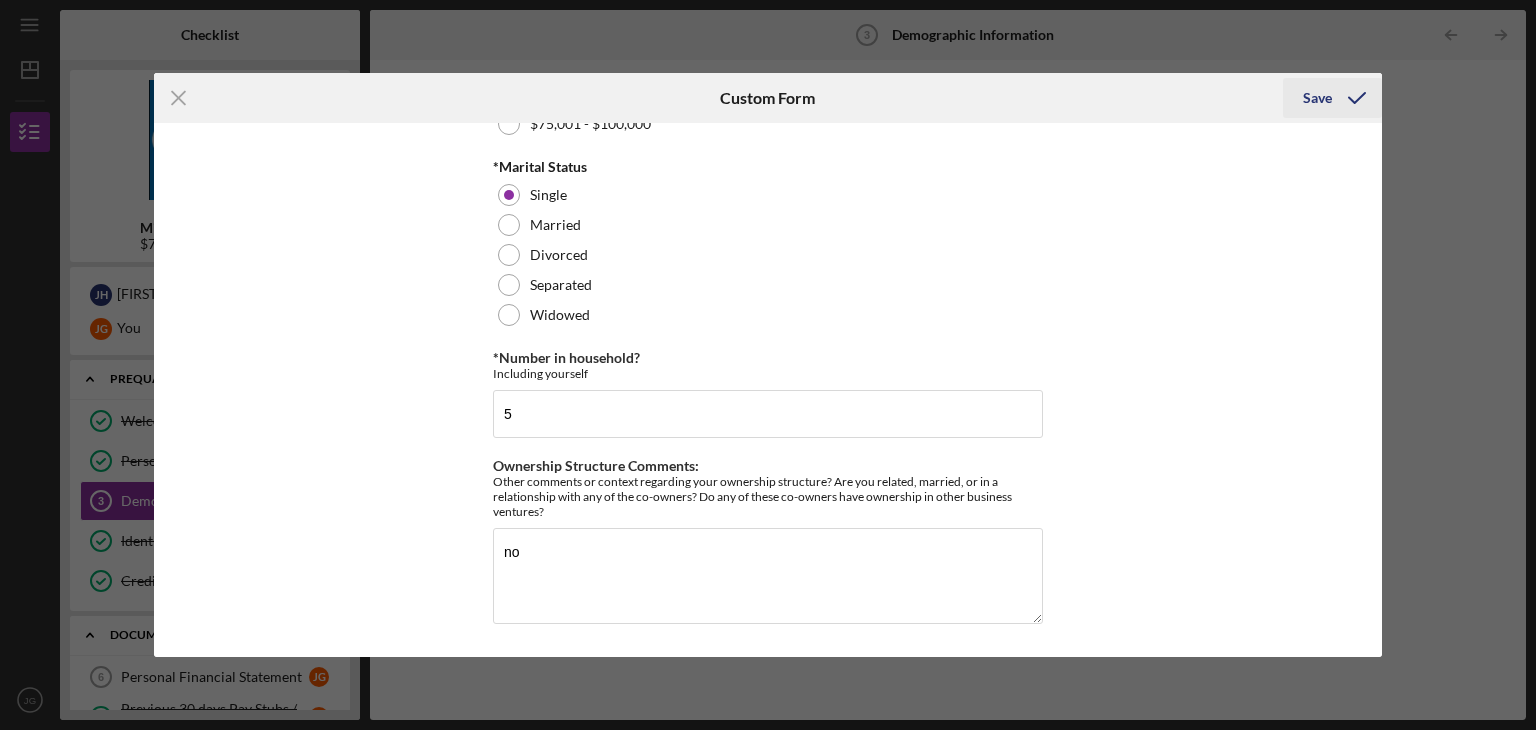 click 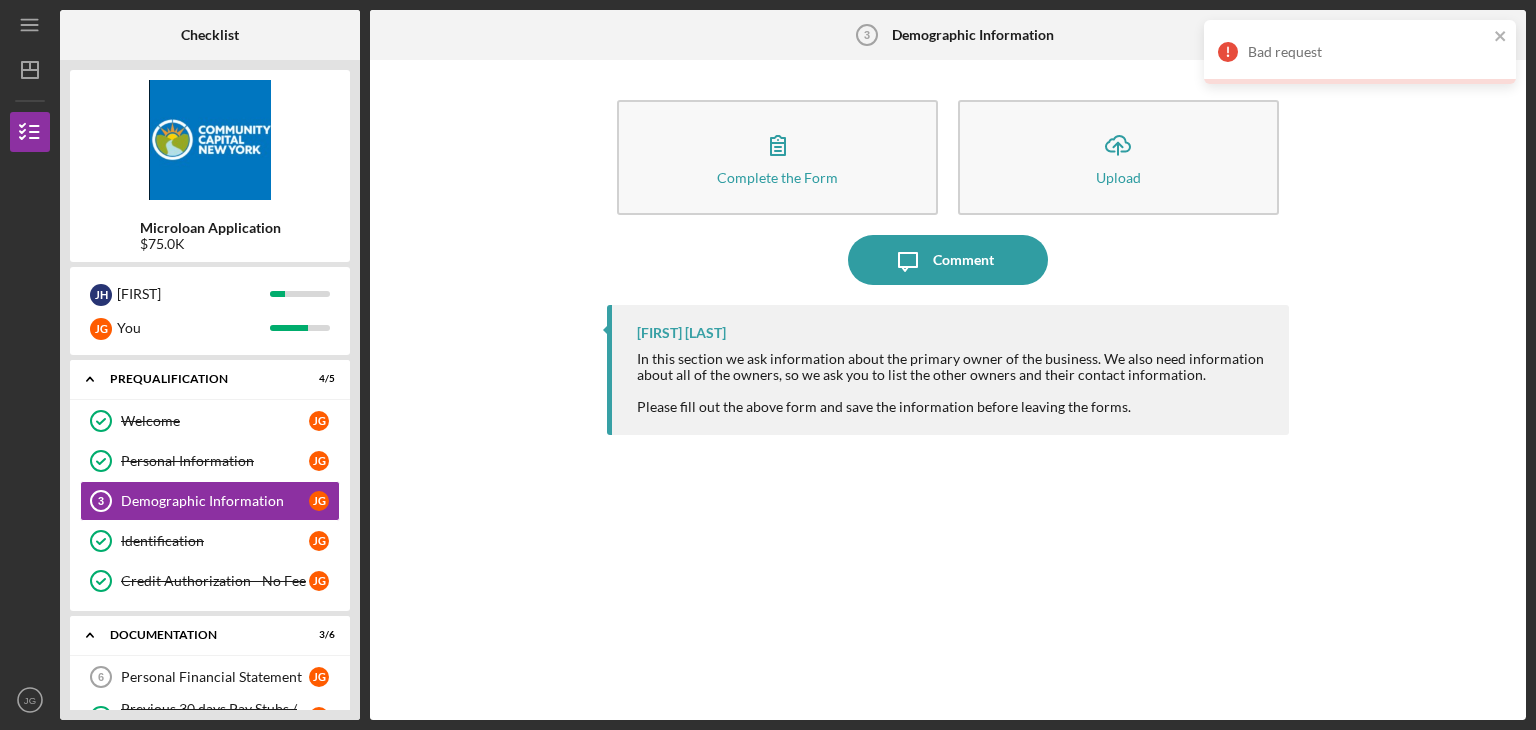 click on "Bad request" at bounding box center (1368, 52) 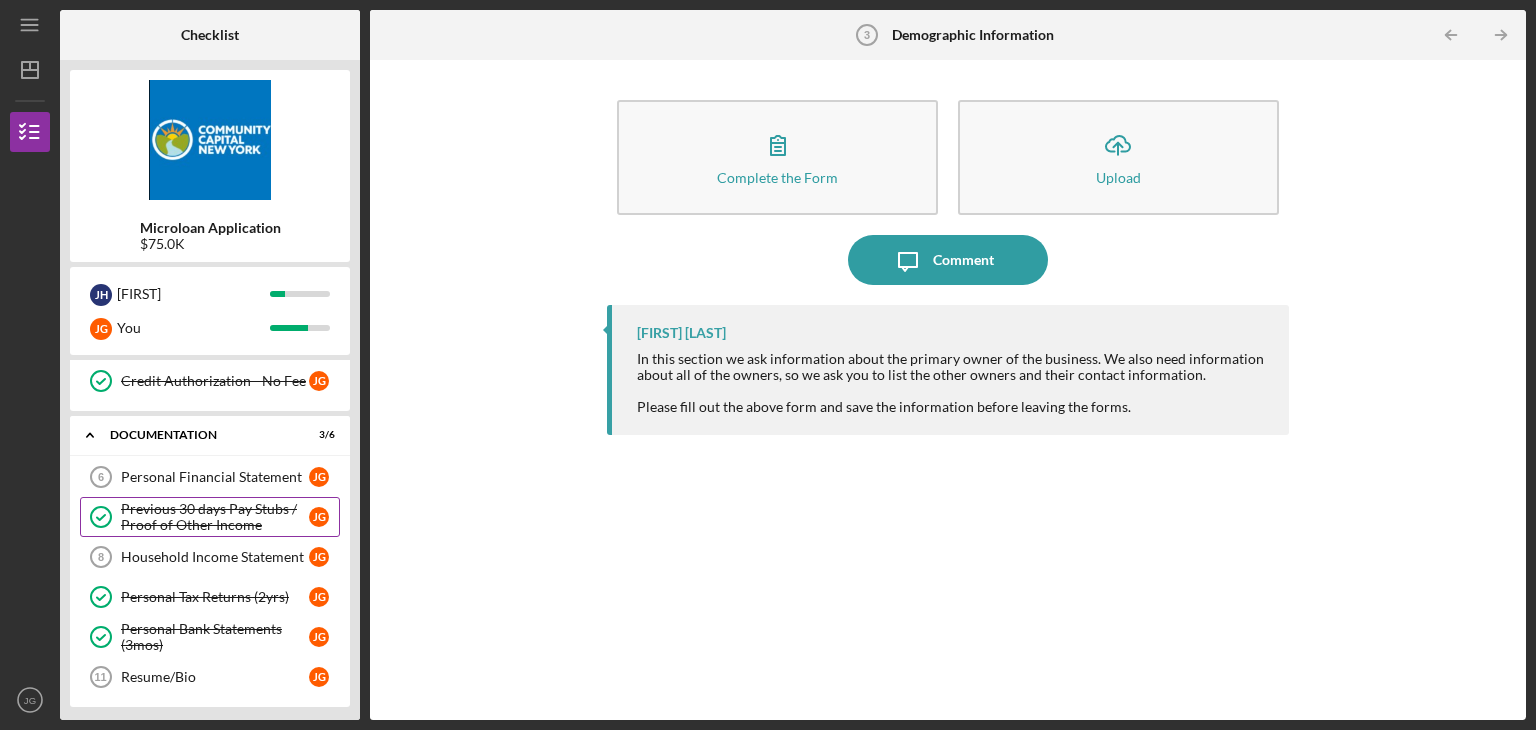scroll, scrollTop: 202, scrollLeft: 0, axis: vertical 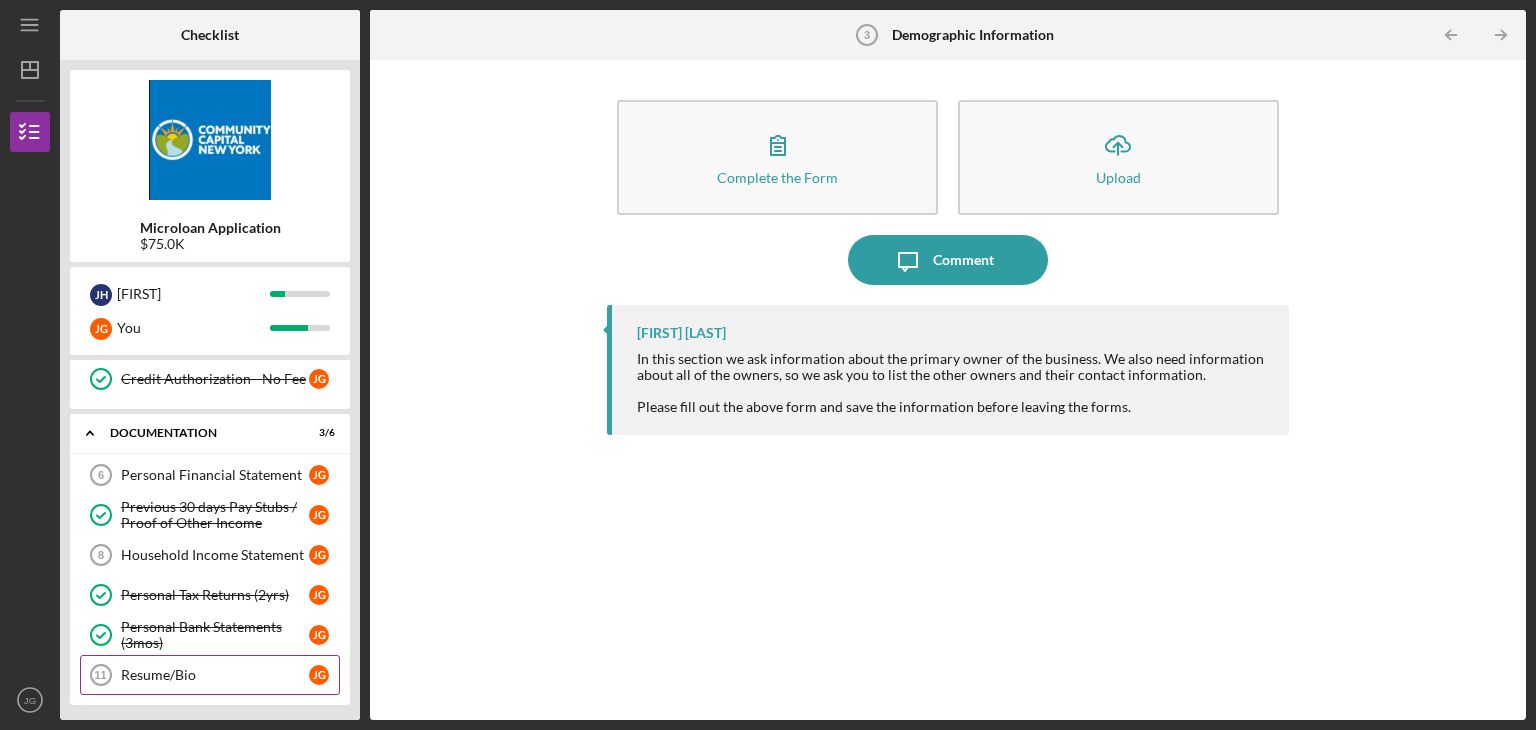 click on "Resume/Bio" at bounding box center [215, 675] 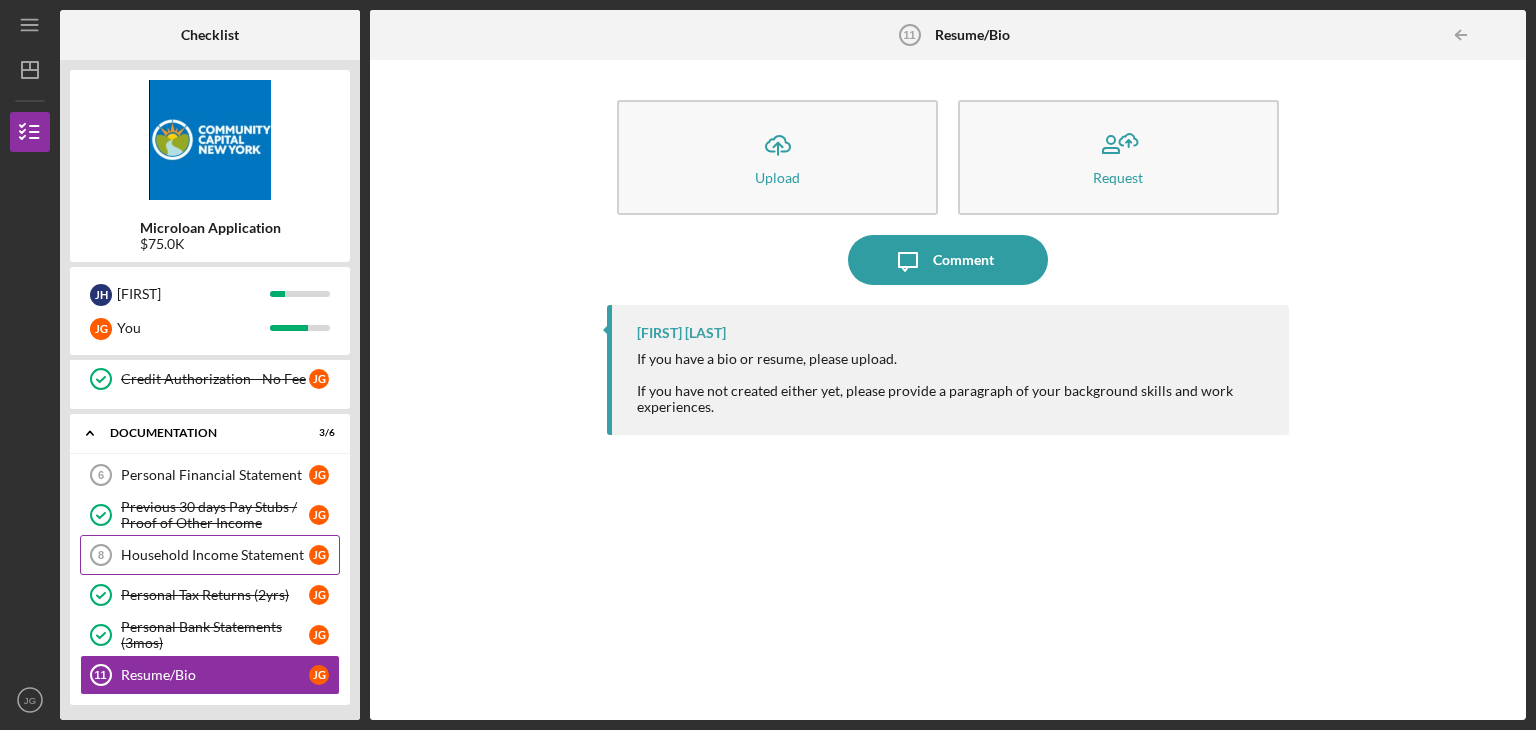 click on "Household Income Statement" at bounding box center [215, 555] 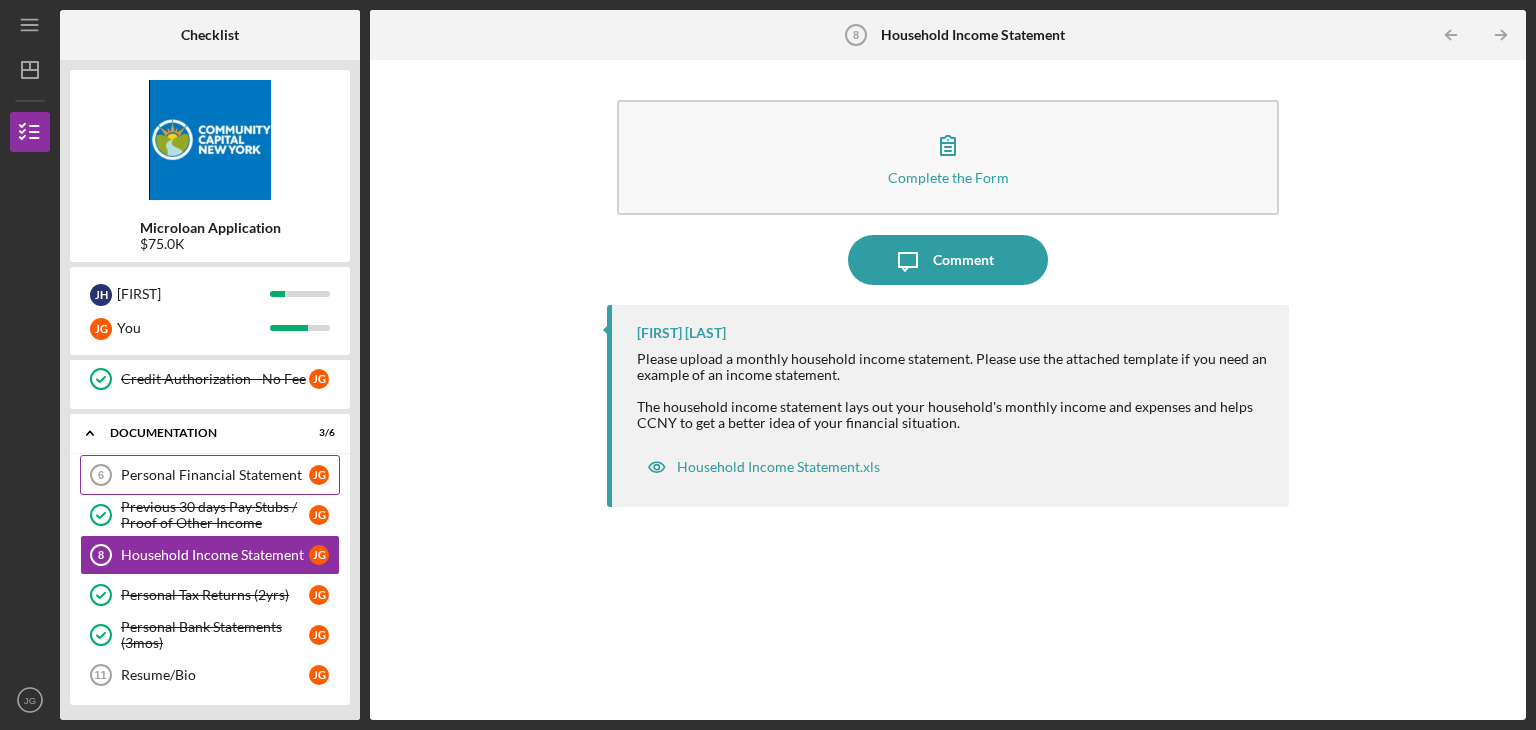 click on "Personal Financial Statement" at bounding box center [215, 475] 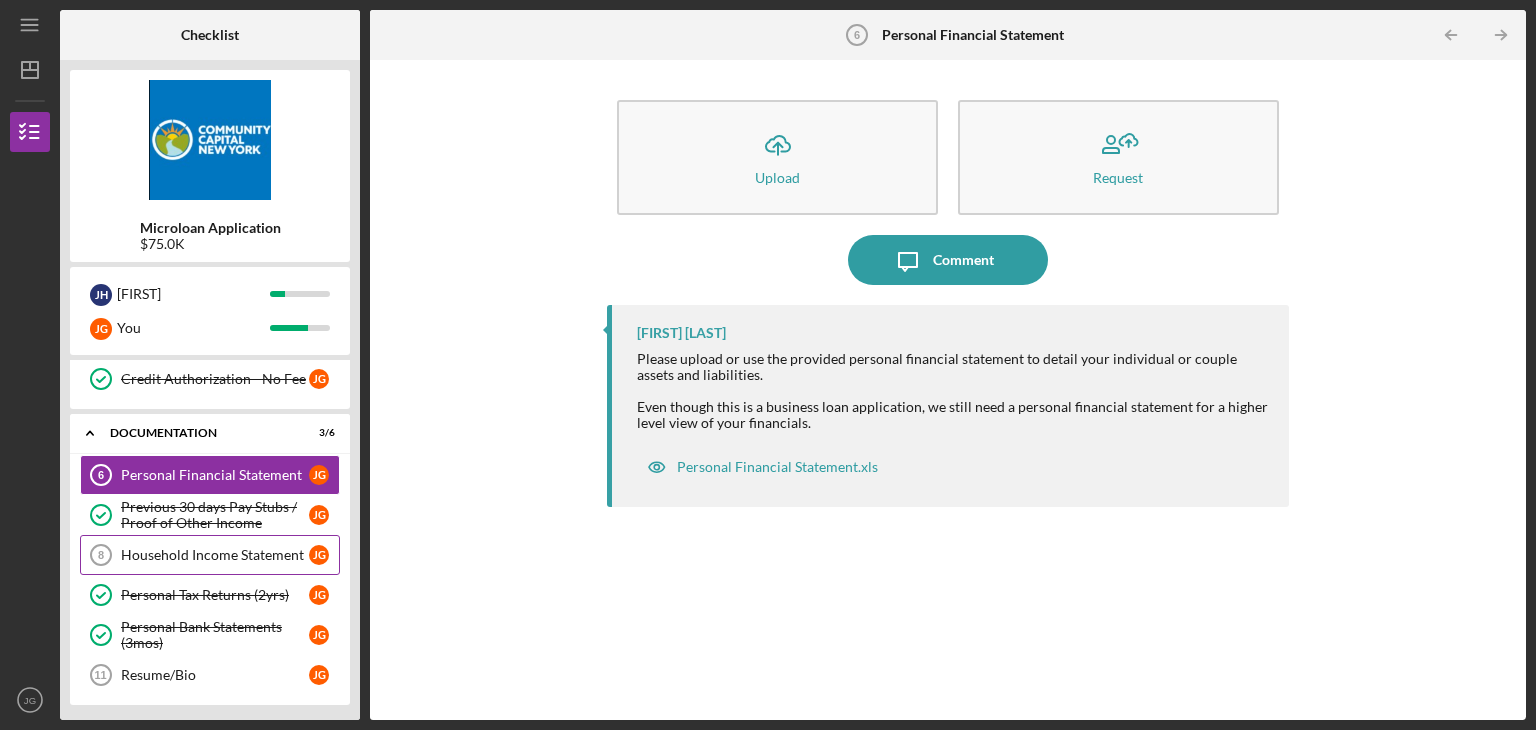 click on "Household Income Statement" at bounding box center [215, 555] 